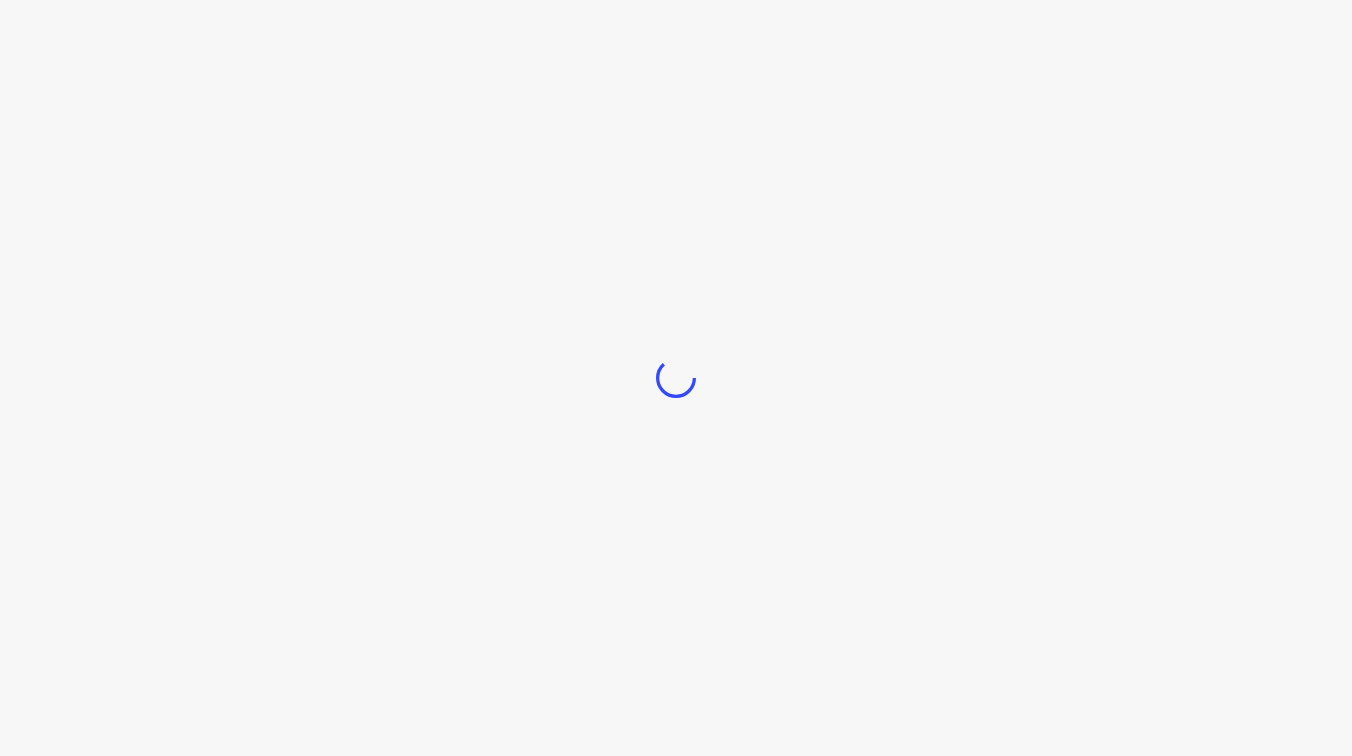 scroll, scrollTop: 0, scrollLeft: 0, axis: both 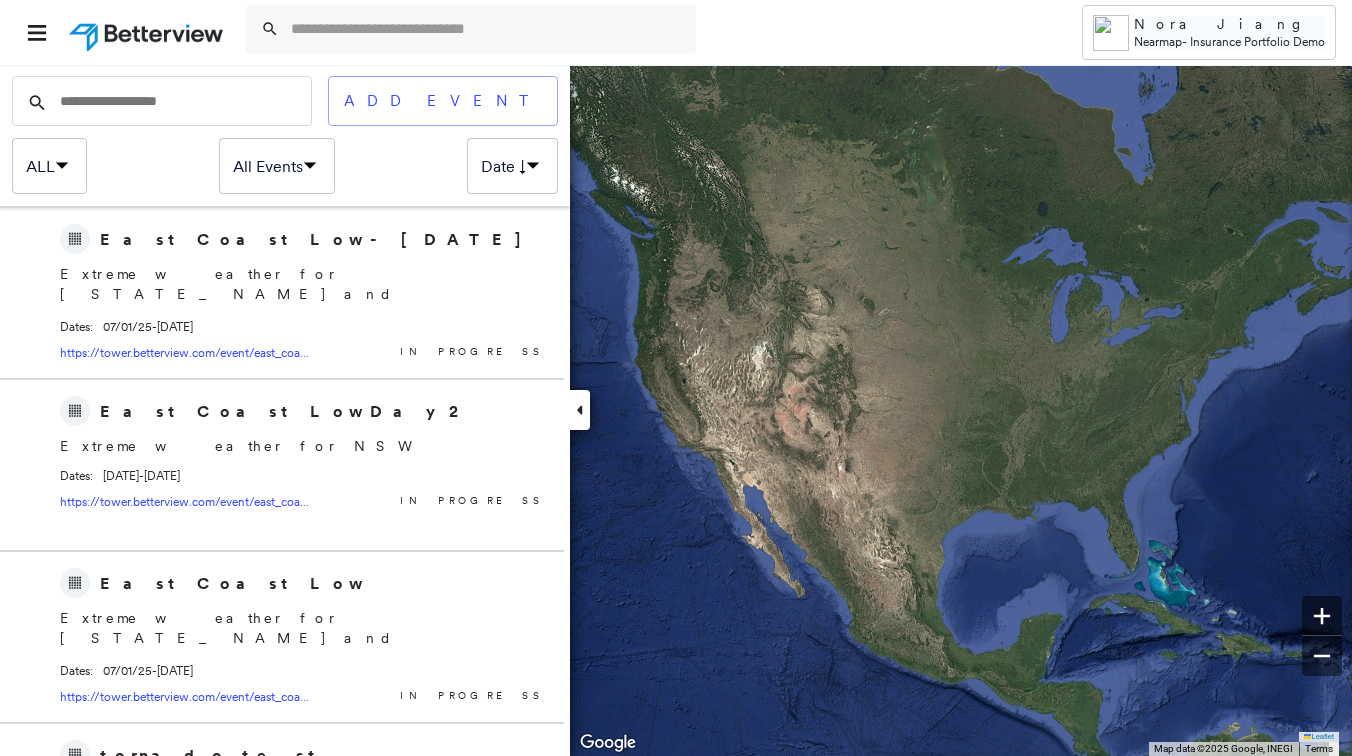 click on "Insurance Portfolio Demo" at bounding box center [1257, 41] 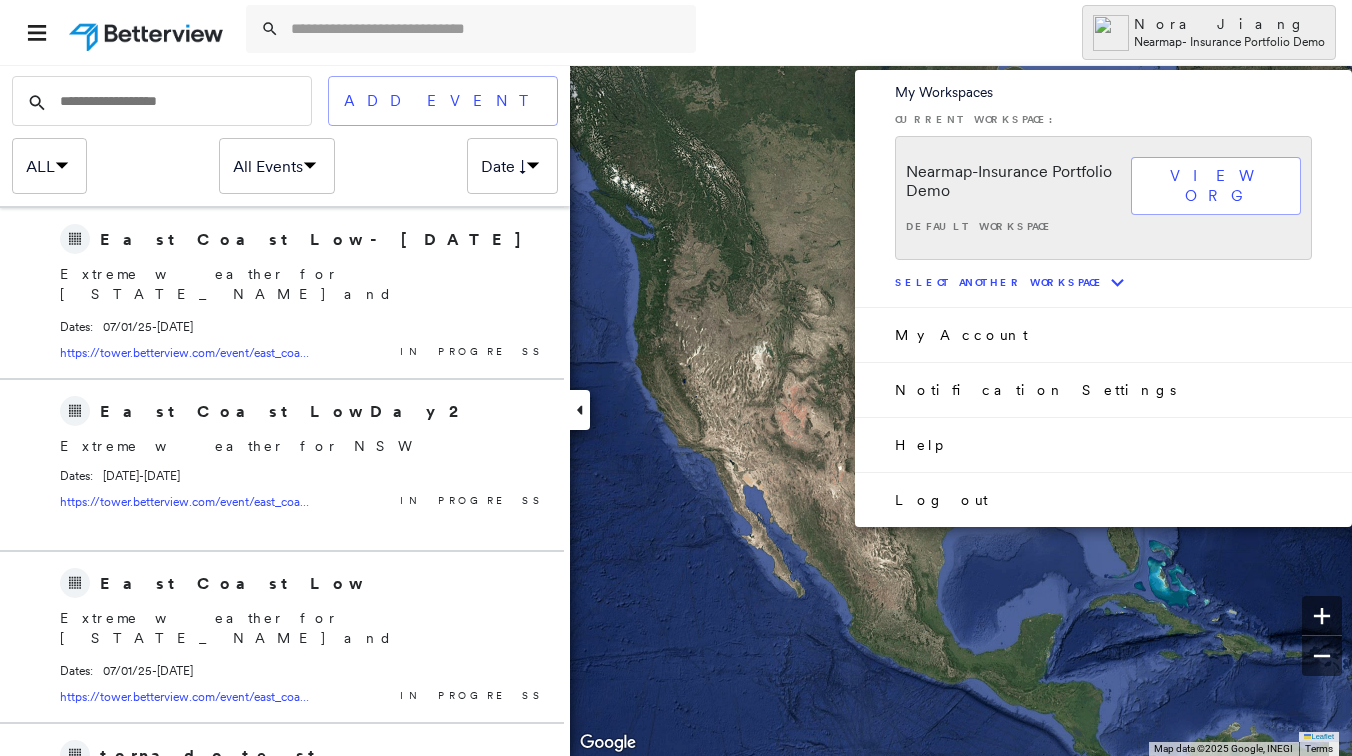 click on "Select another workspace" at bounding box center (1000, 282) 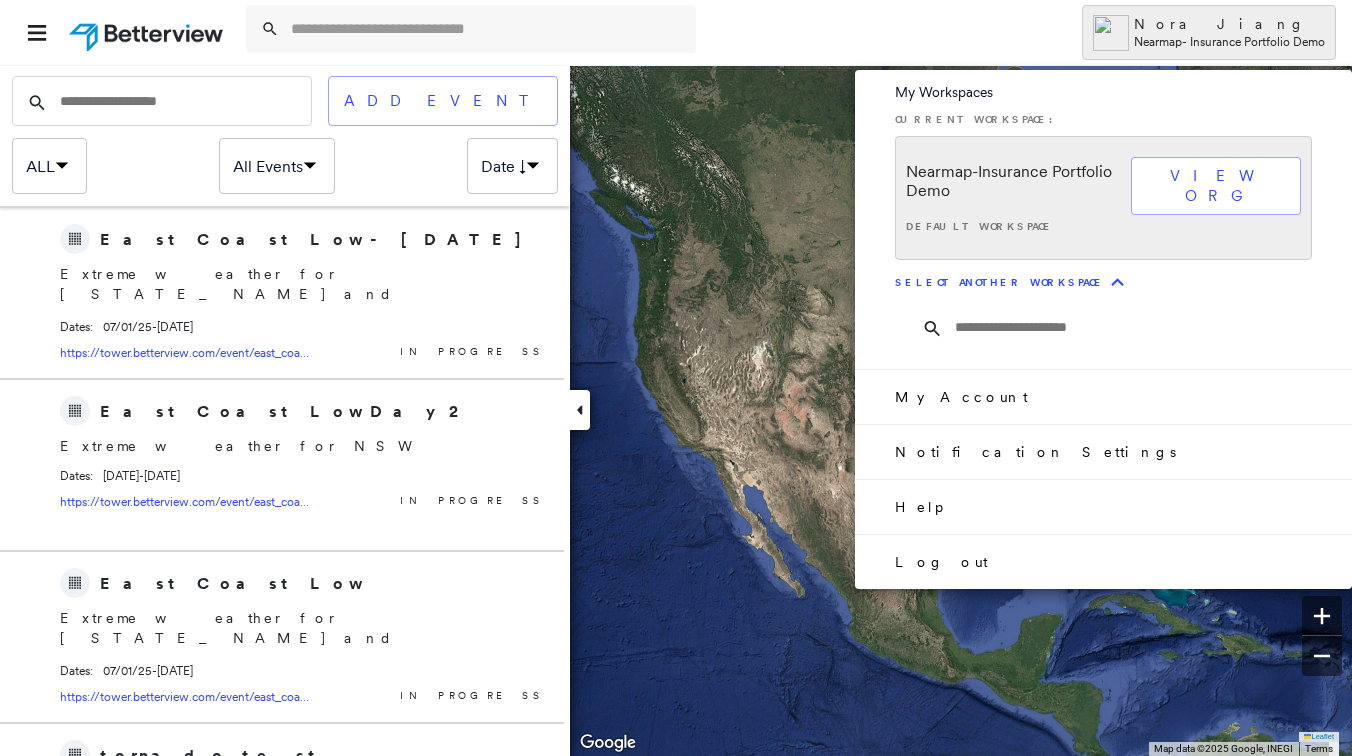 click at bounding box center [1141, 328] 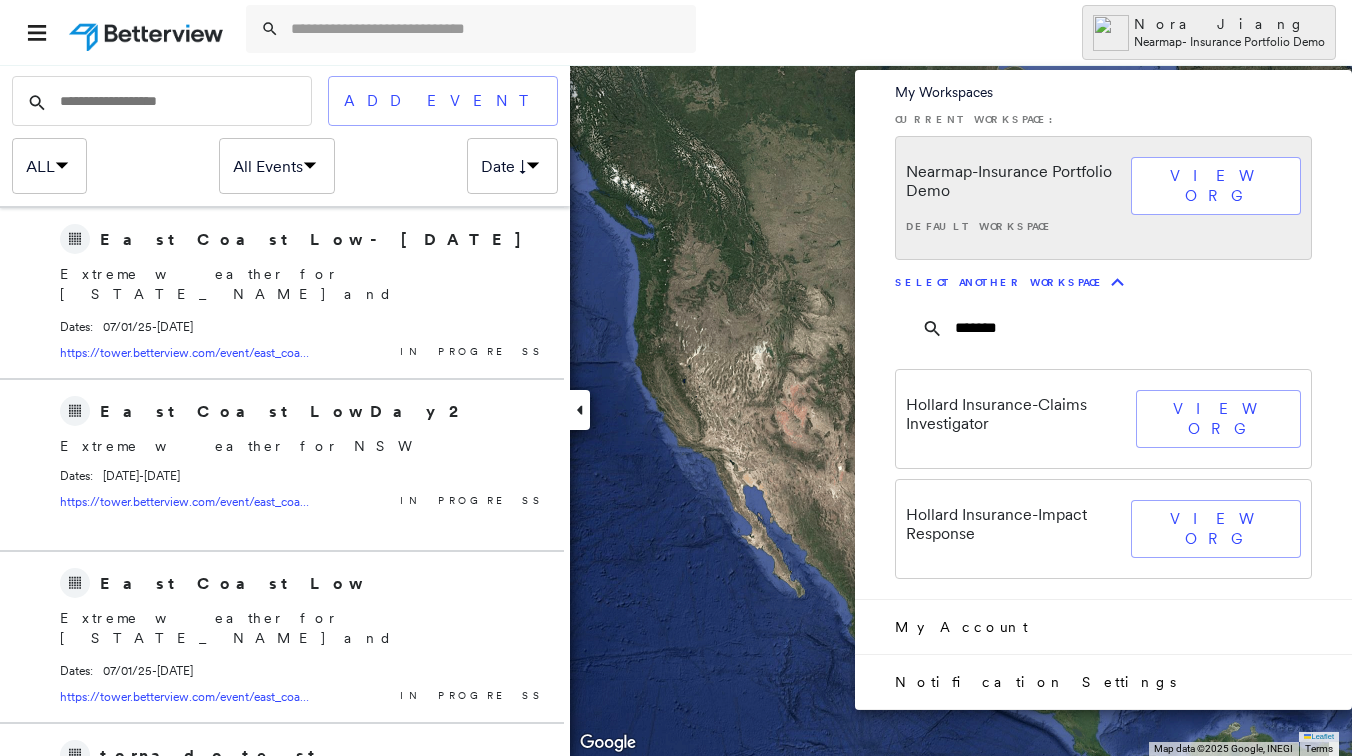 type on "*******" 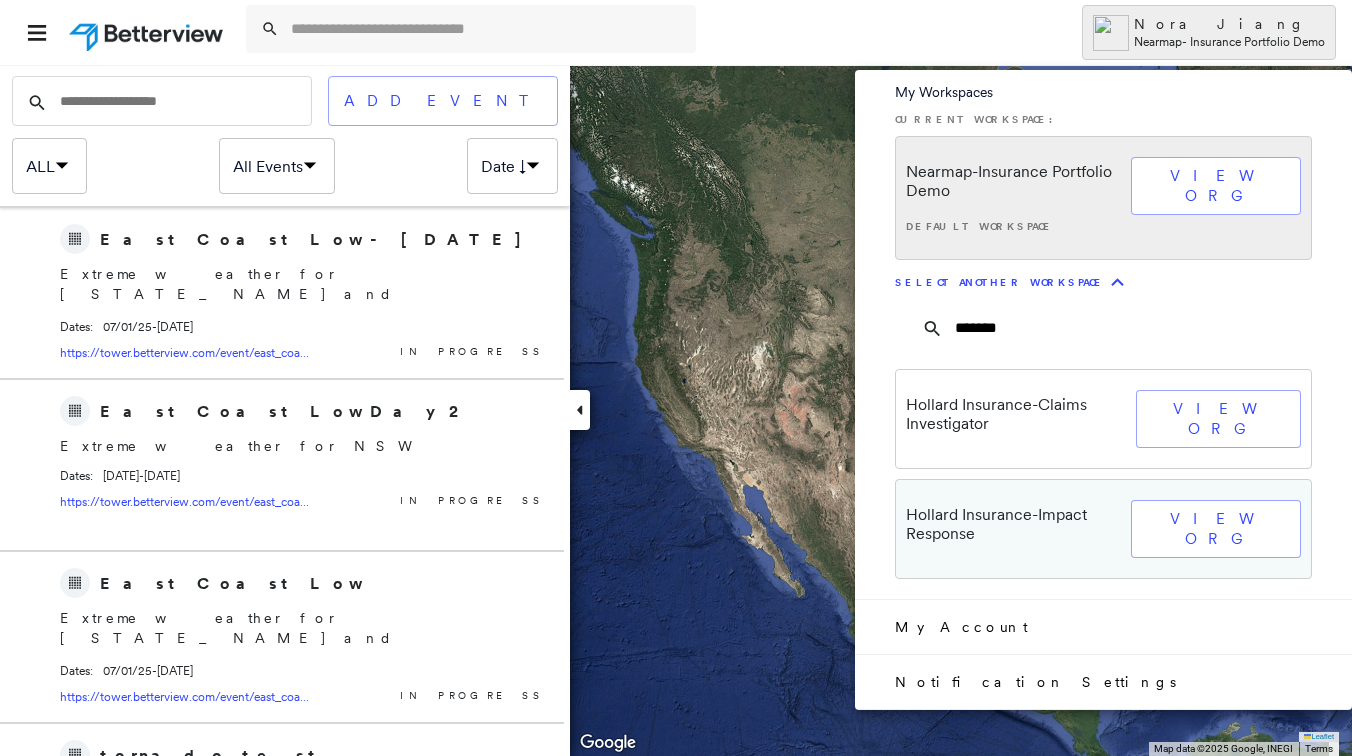 click on "Hollard Insurance  -  Impact Response" at bounding box center (1013, 529) 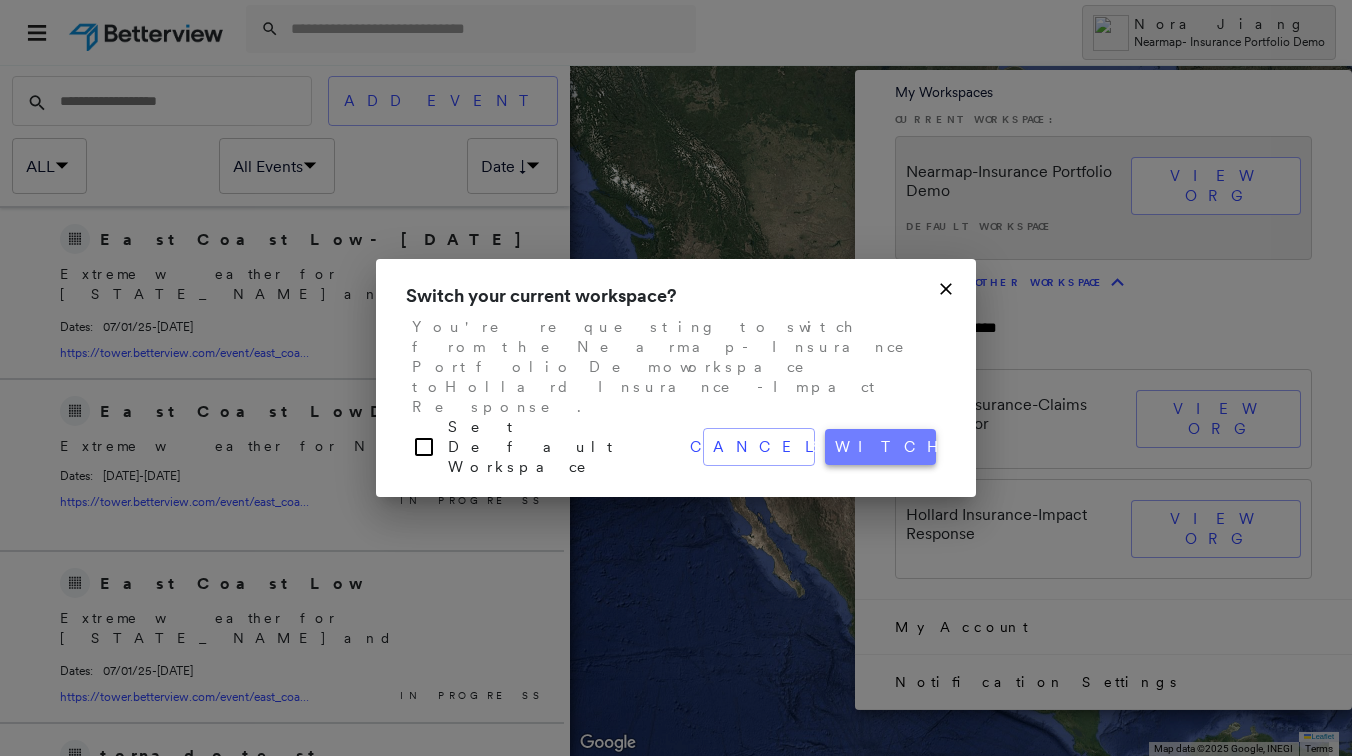 click on "switch" at bounding box center [881, 447] 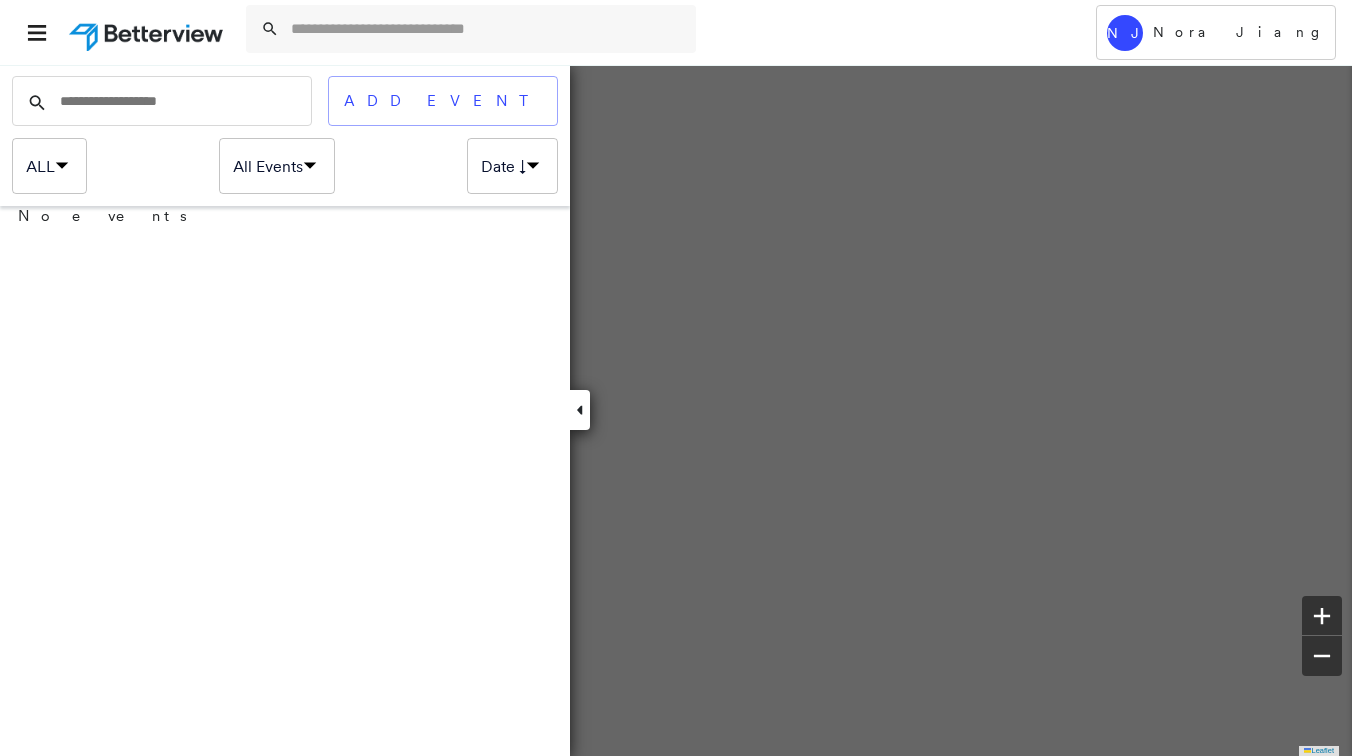 scroll, scrollTop: 0, scrollLeft: 0, axis: both 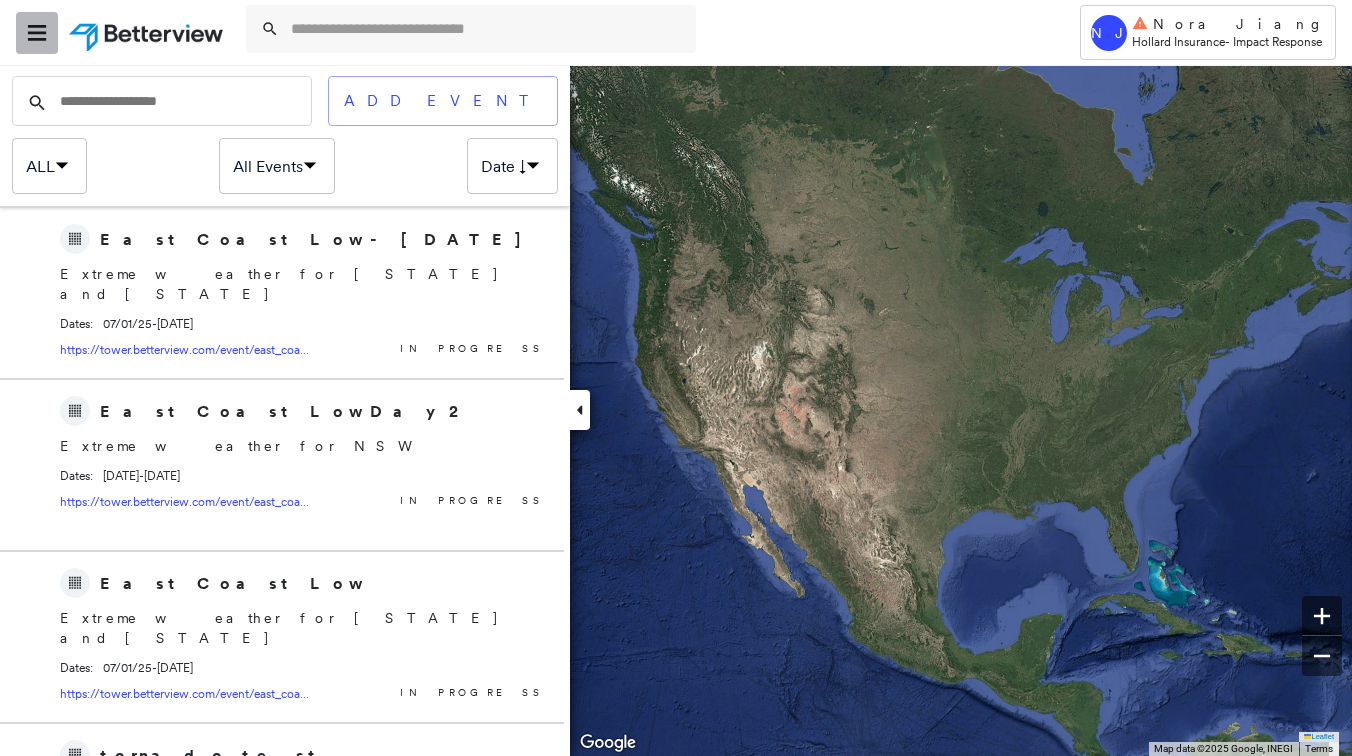 click 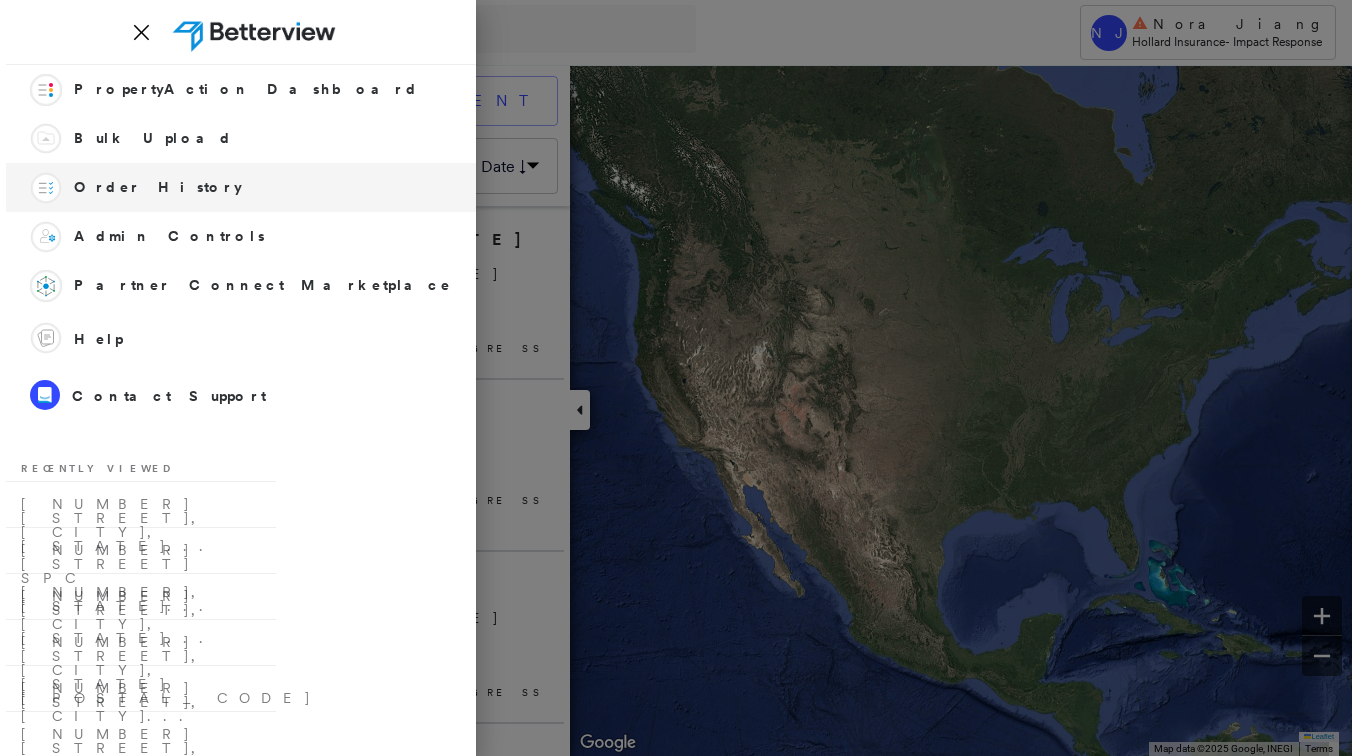 click on "History_nav_icon Order History" at bounding box center [241, 187] 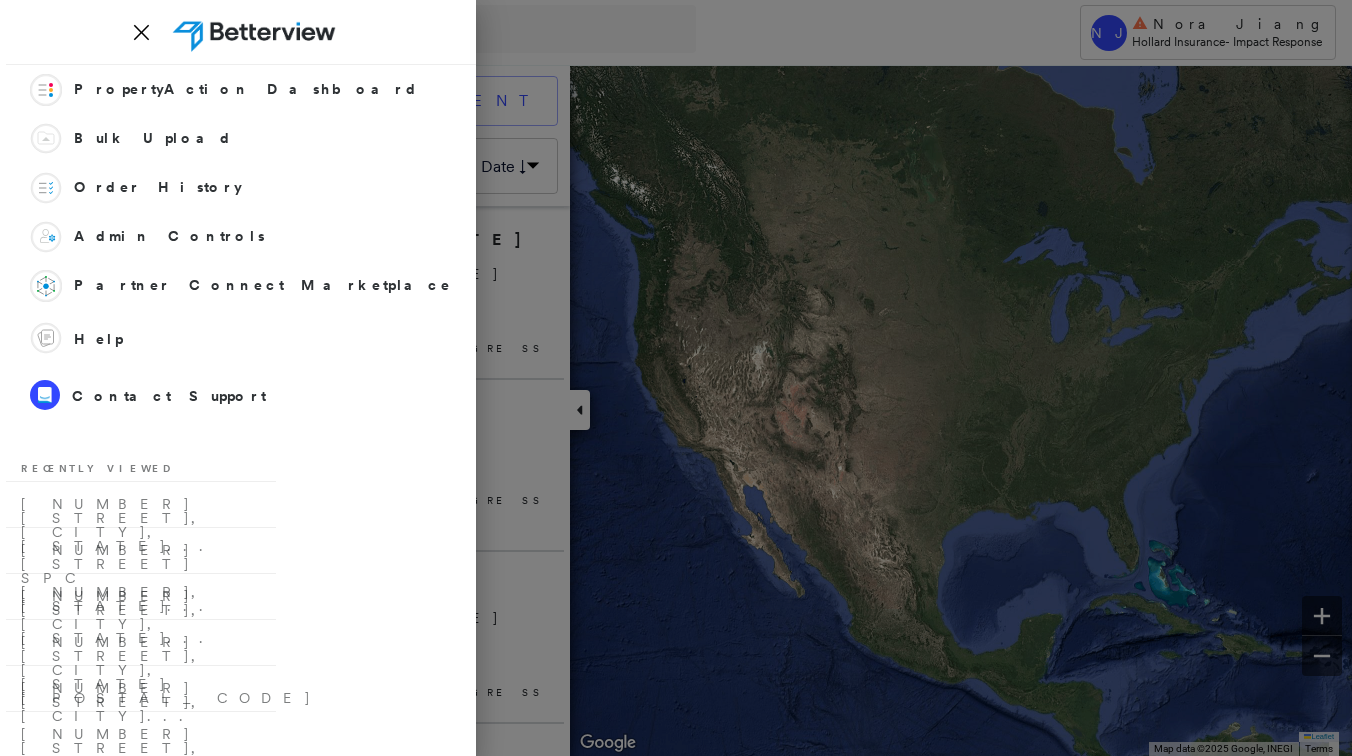 click at bounding box center (676, 378) 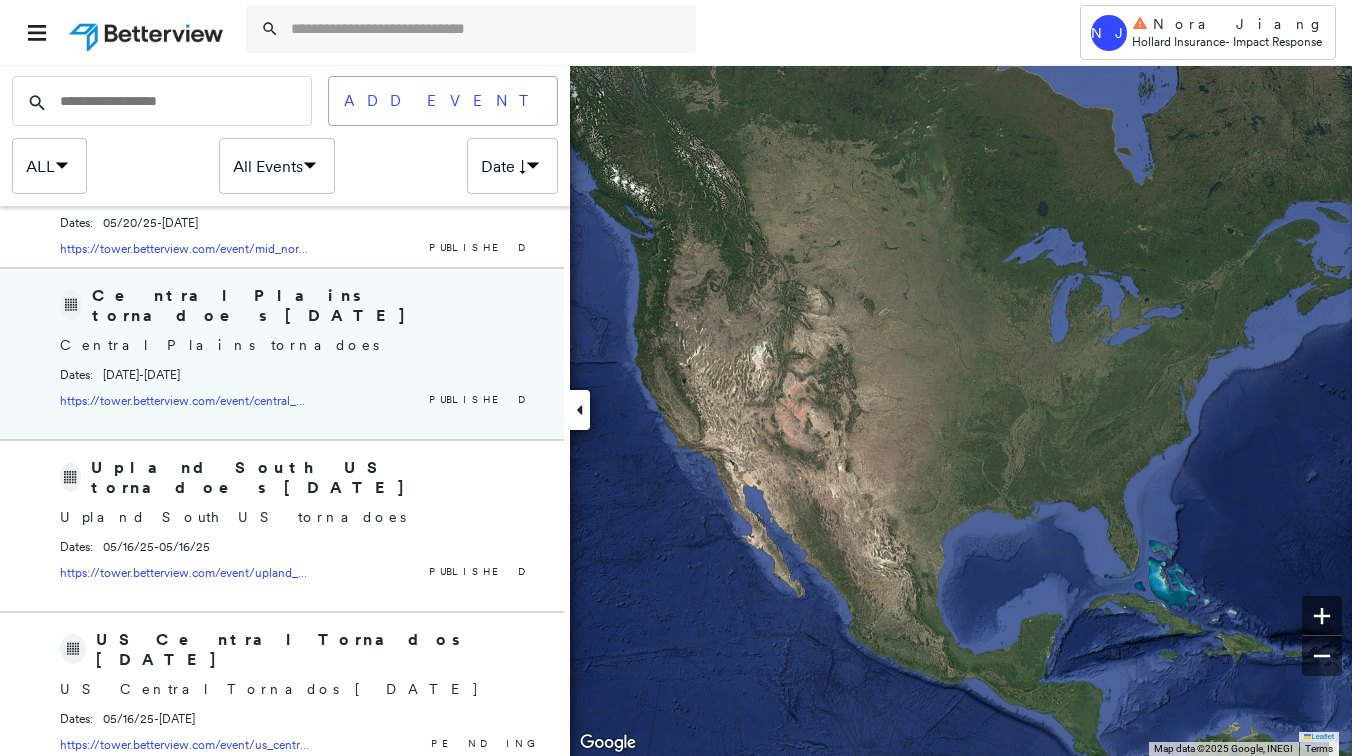 scroll, scrollTop: 581, scrollLeft: 0, axis: vertical 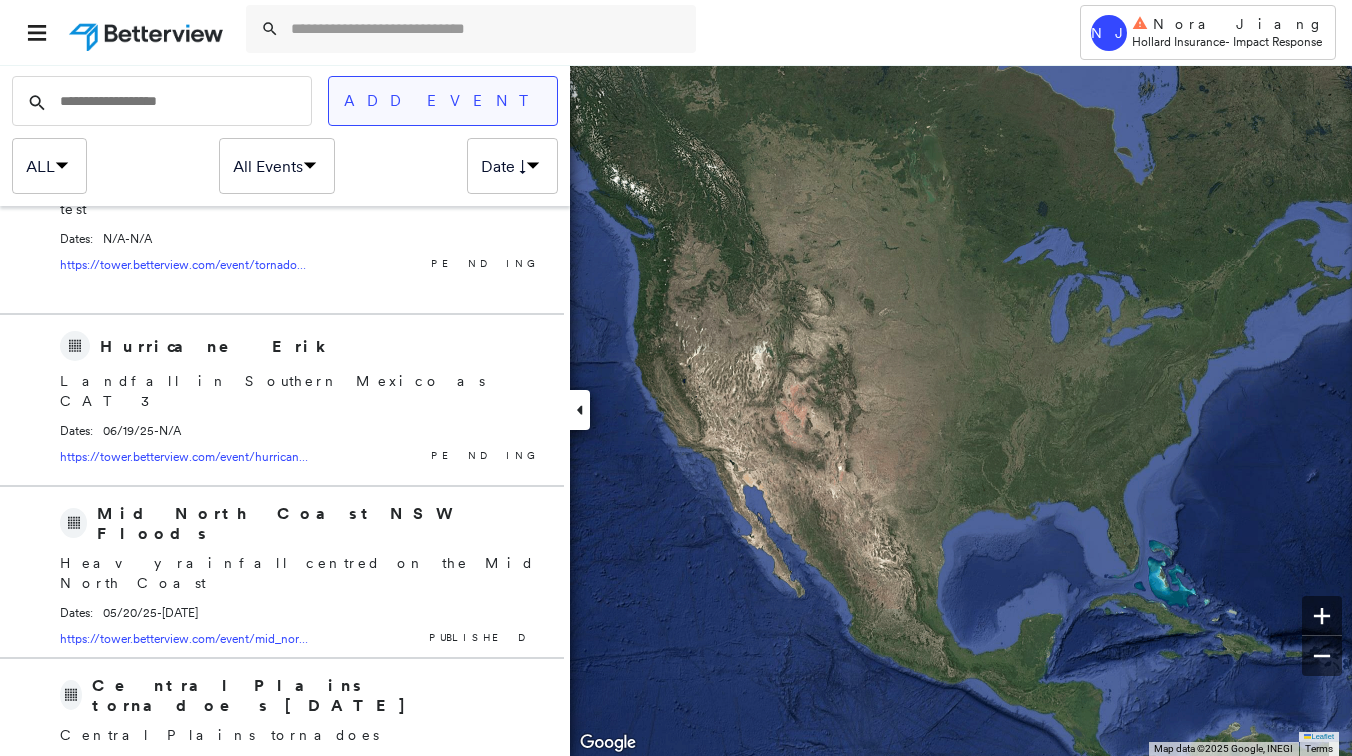 click on "Add Event" at bounding box center [443, 101] 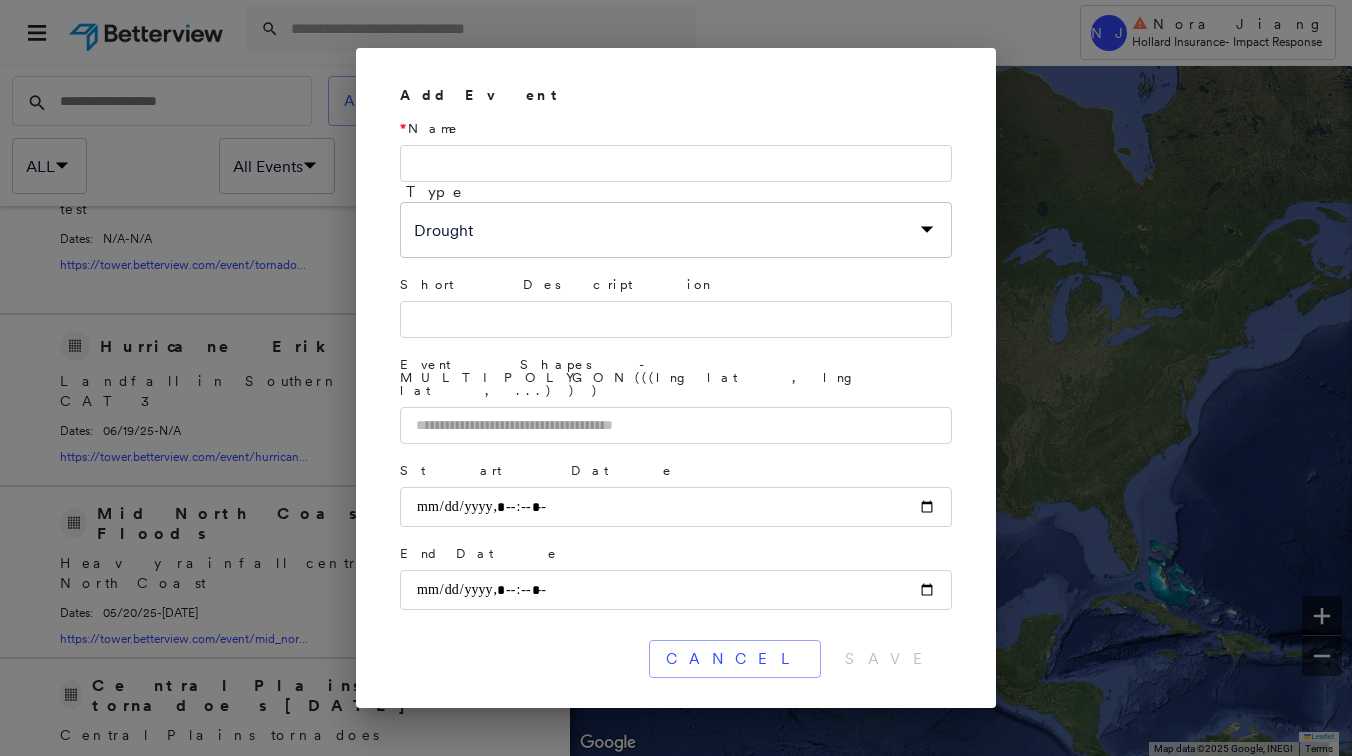 click on "**********" at bounding box center [676, 378] 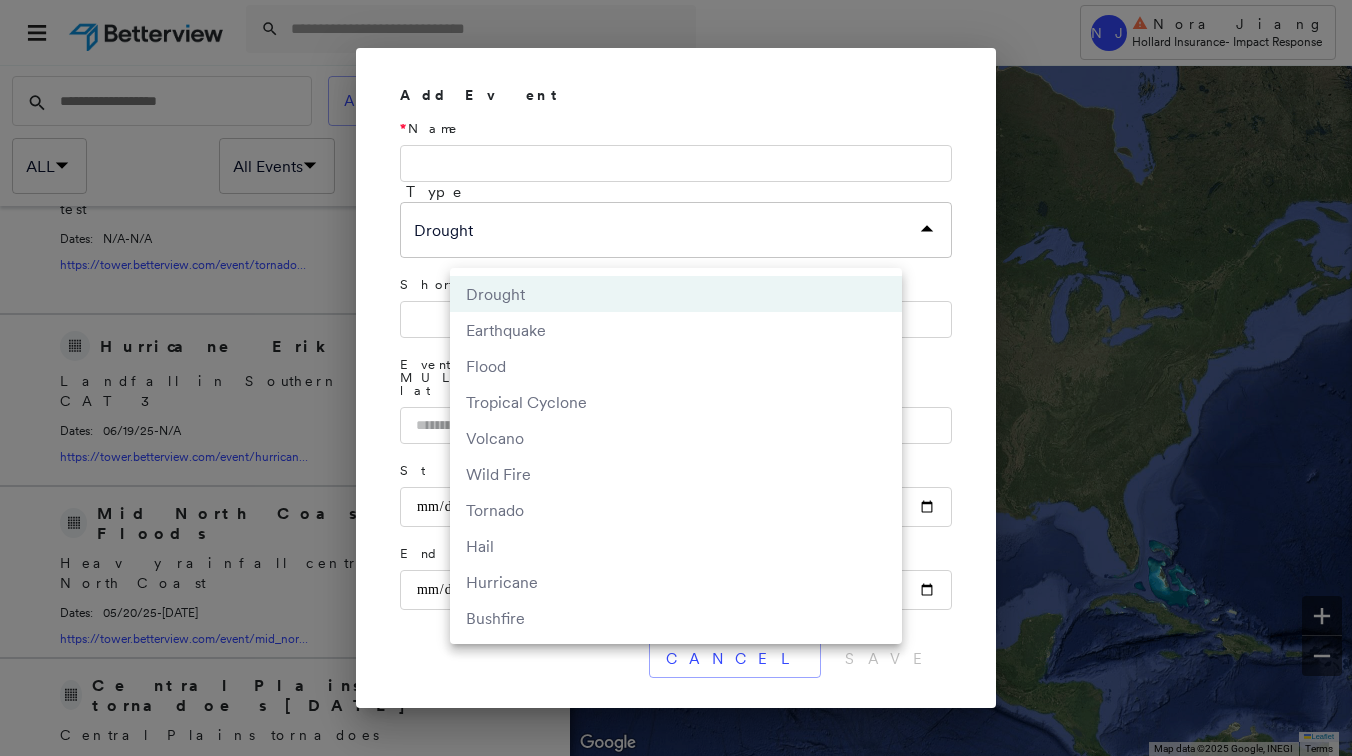 click at bounding box center [676, 378] 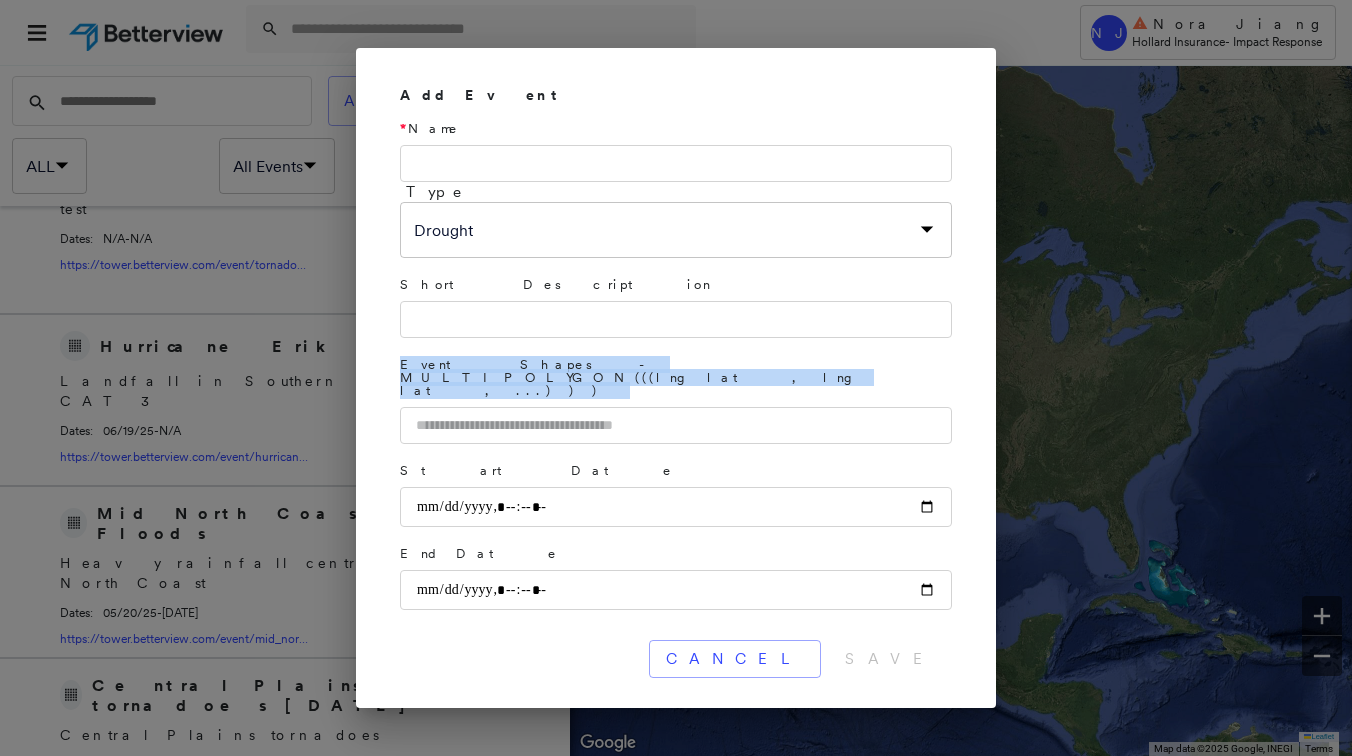 drag, startPoint x: 445, startPoint y: 385, endPoint x: 469, endPoint y: 356, distance: 37.64306 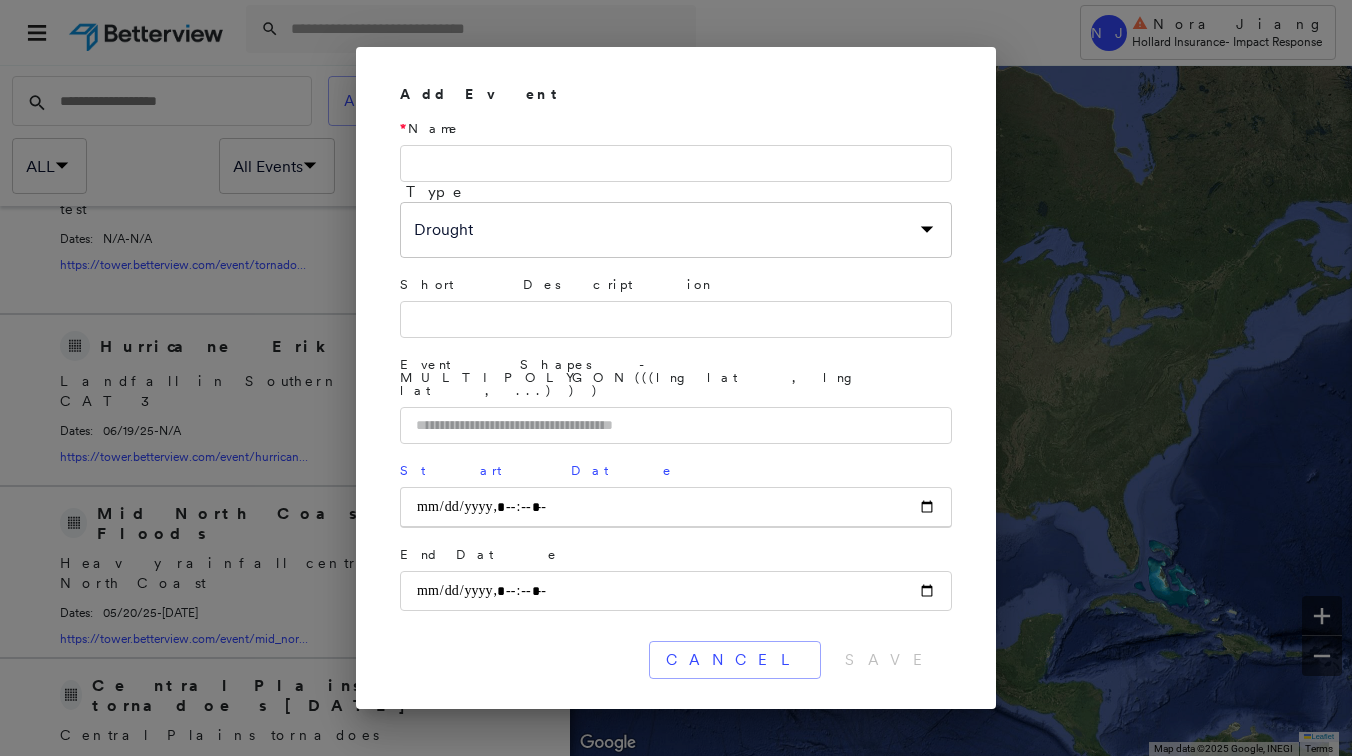 click on "Add Event * Name   Type Drought ** ​ Short Description   Event Shapes - MULTIPOLYGON(((lng lat, lng lat, ...)))   Start Date   End Date   Cancel Save" at bounding box center [676, 378] 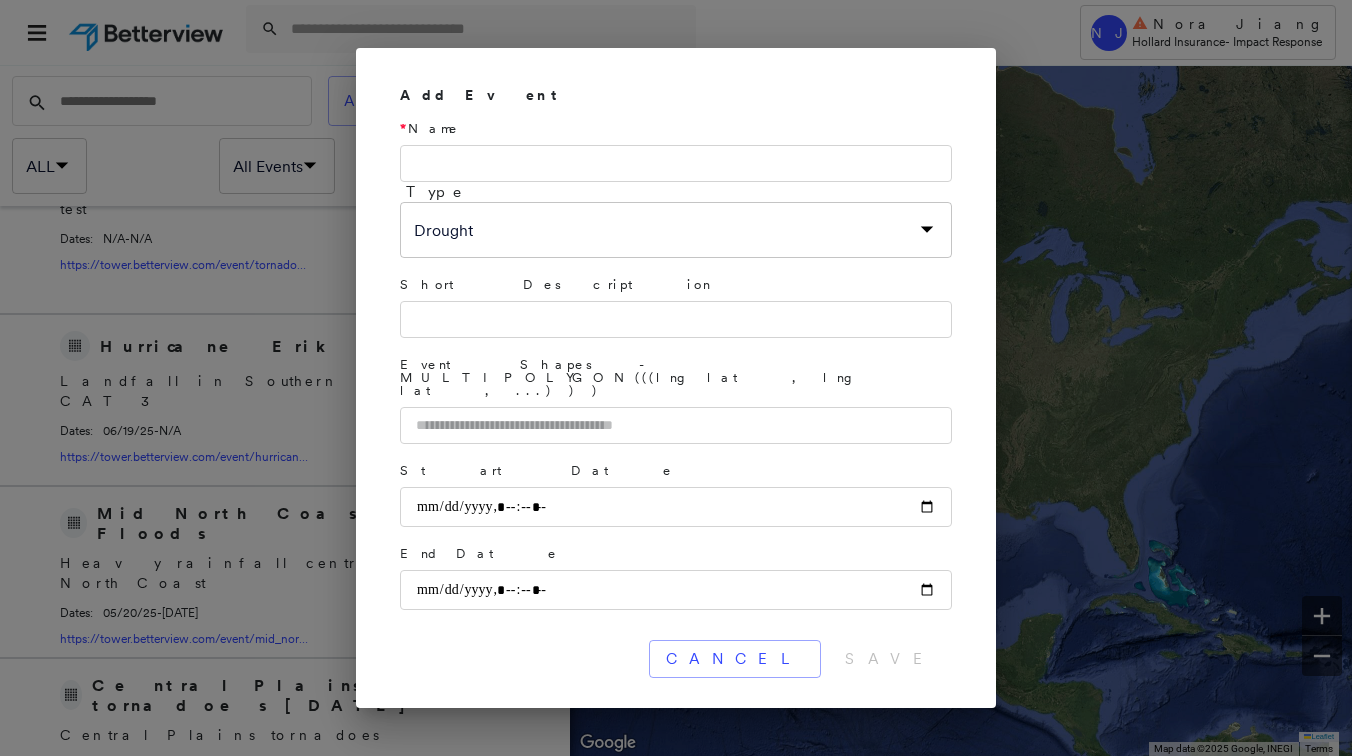 click on "Add Event * Name   Type Drought ** ​ Short Description   Event Shapes - MULTIPOLYGON(((lng lat, lng lat, ...)))   Start Date   End Date   Cancel Save" at bounding box center (676, 378) 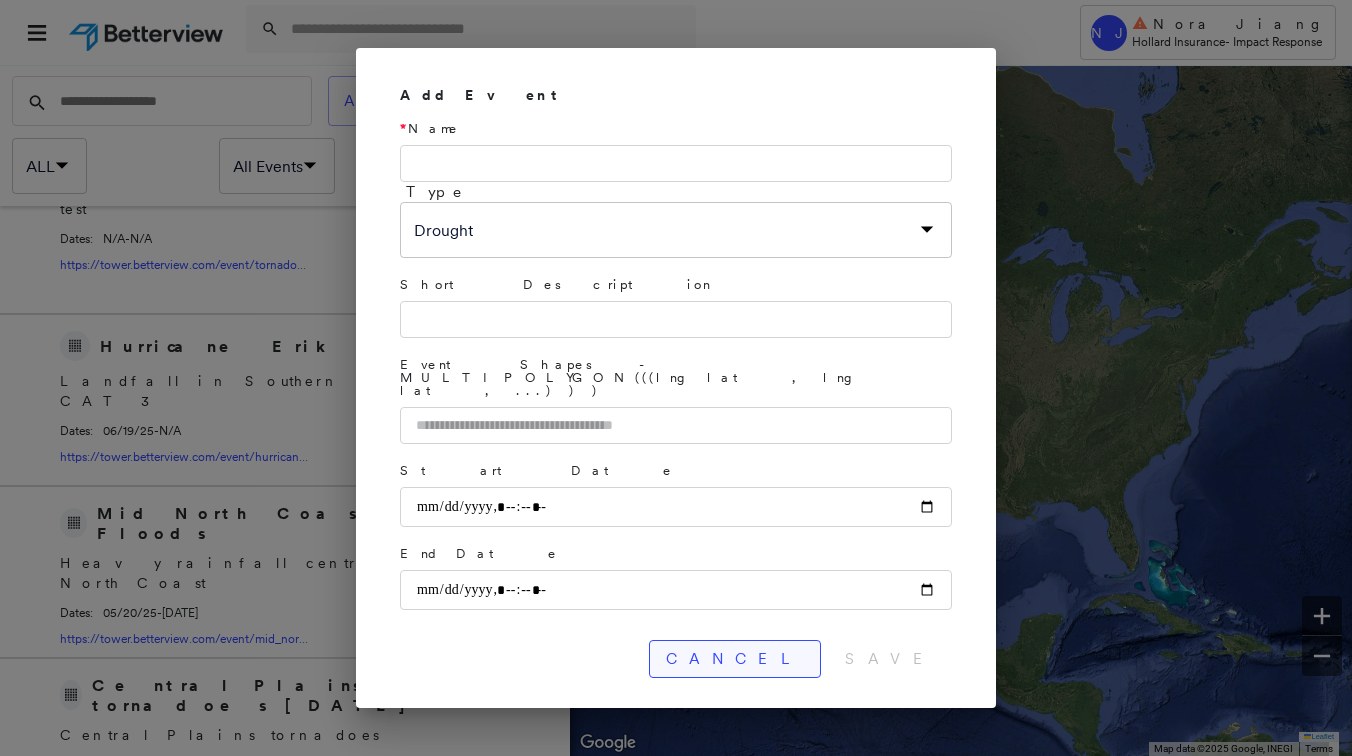 click on "Cancel" at bounding box center [735, 659] 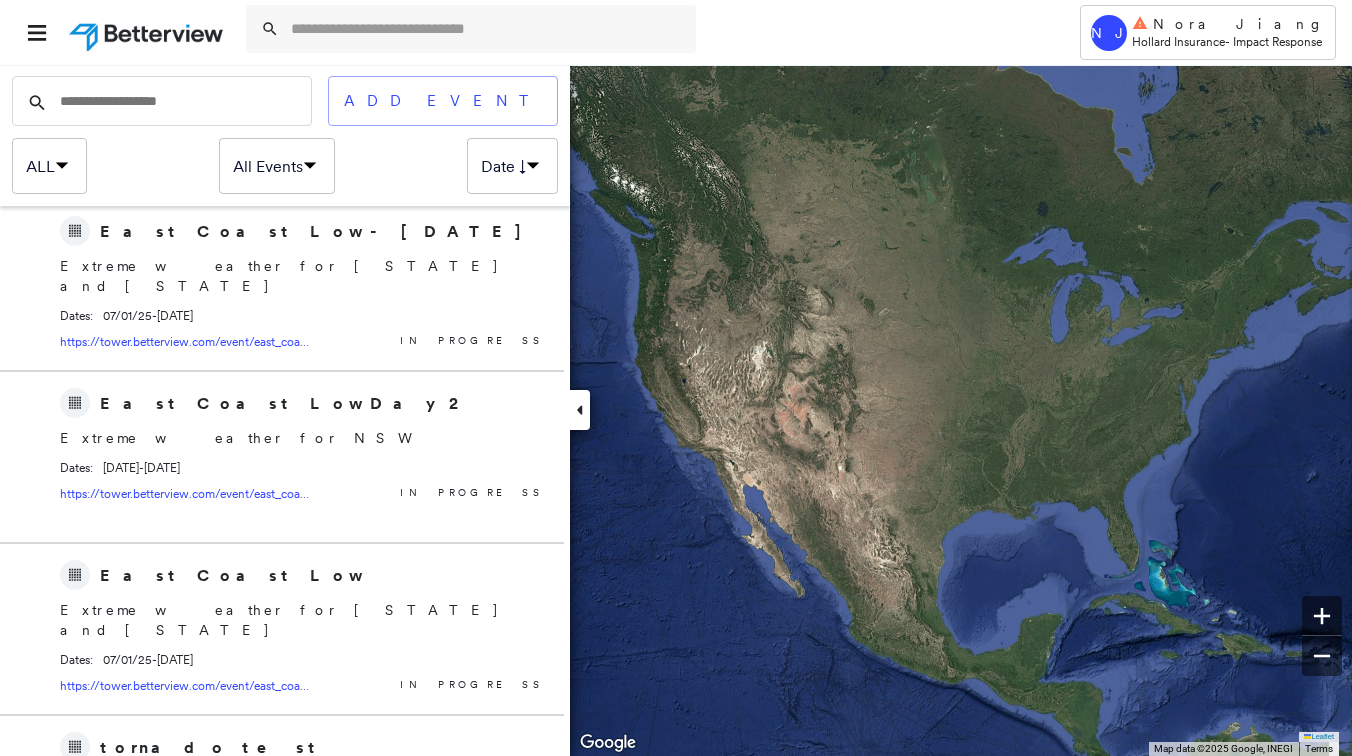 scroll, scrollTop: 0, scrollLeft: 0, axis: both 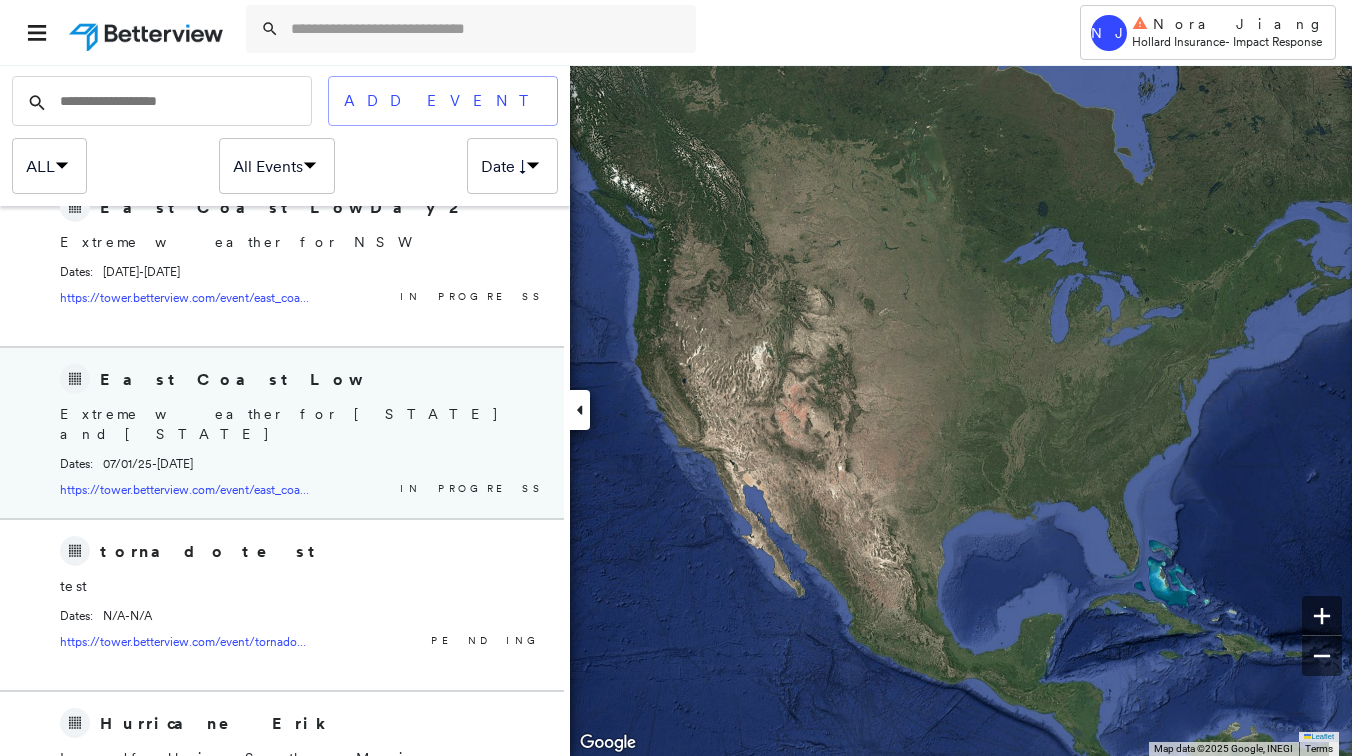 click on "https://tower.betterview.com/event/east_coast_low_australia" at bounding box center (222, 489) 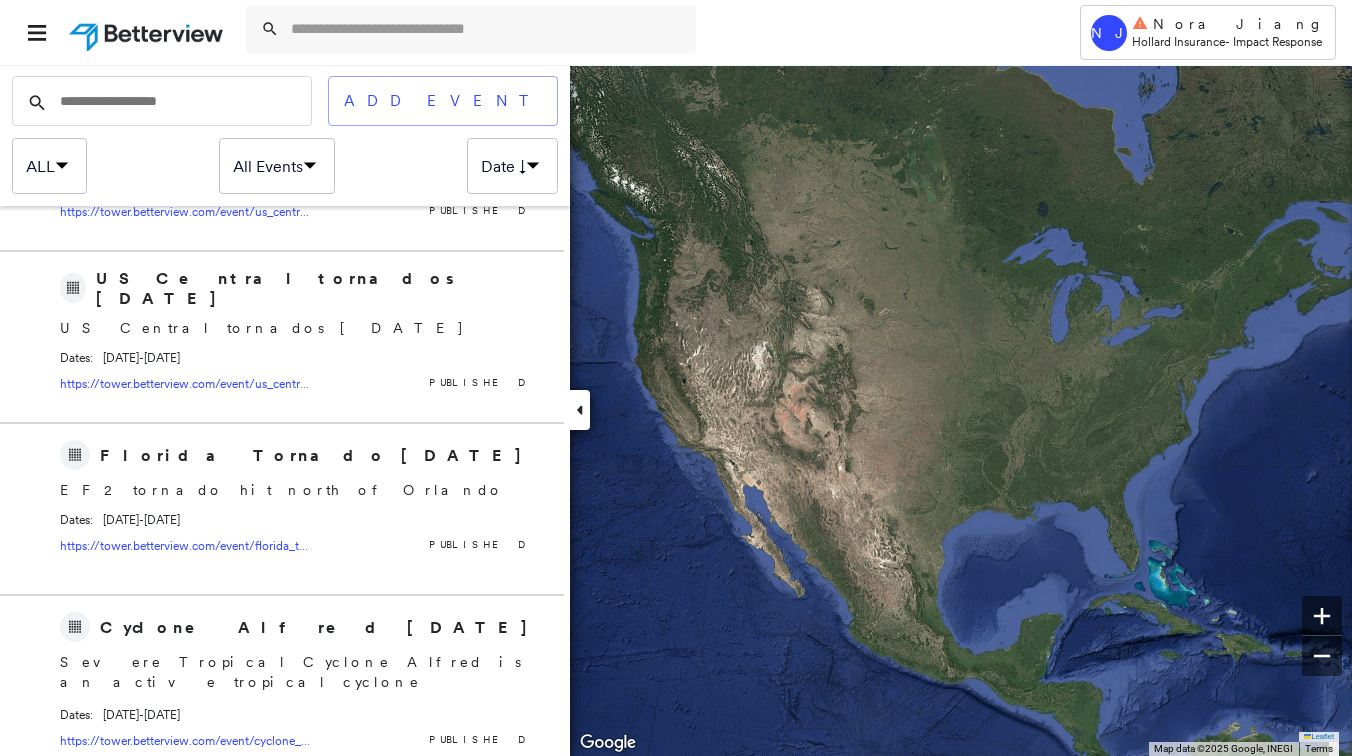 scroll, scrollTop: 2058, scrollLeft: 0, axis: vertical 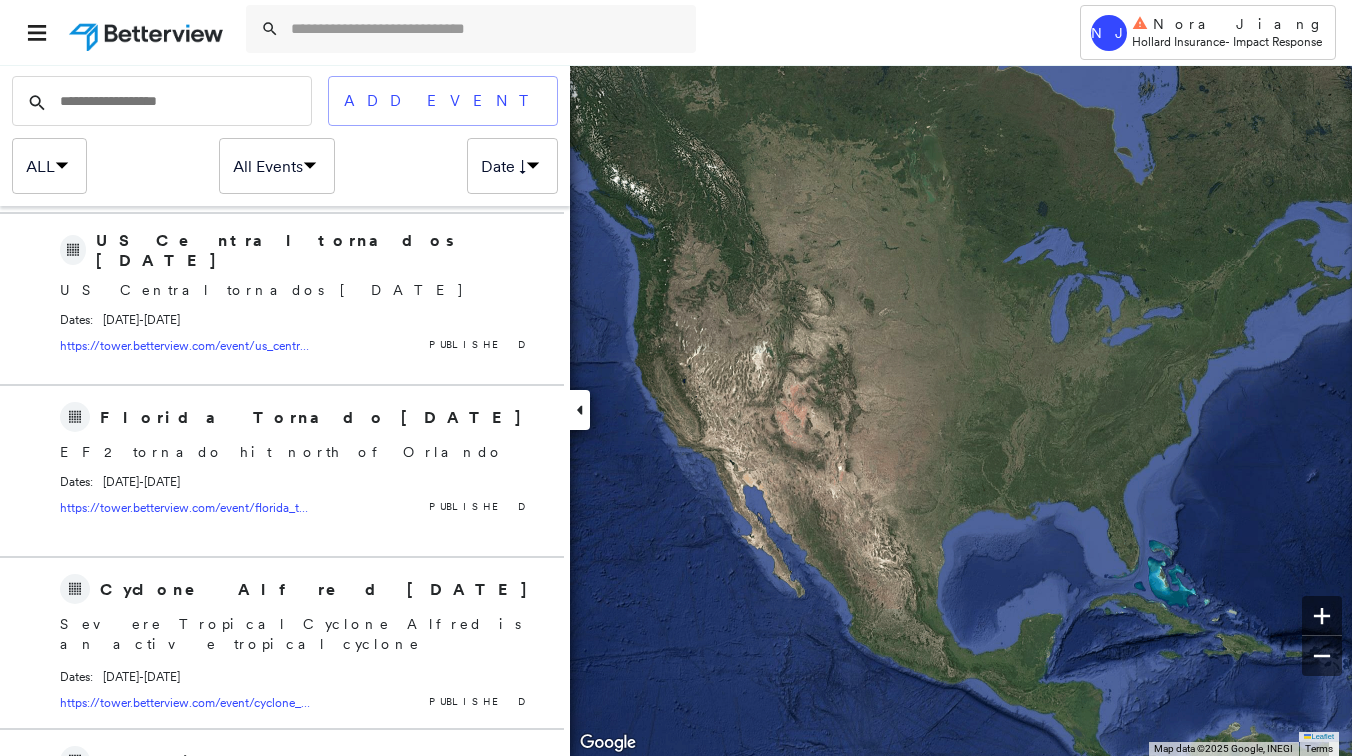 click at bounding box center [182, 101] 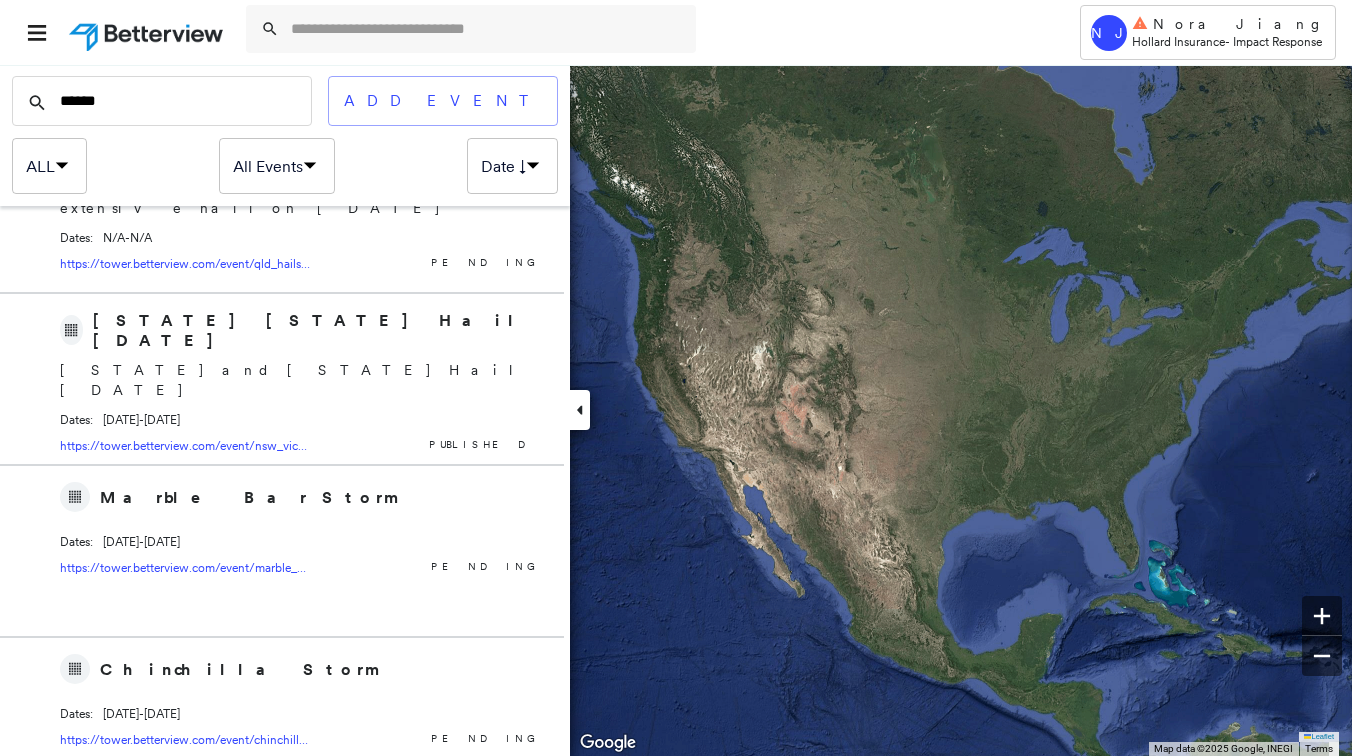 scroll, scrollTop: 1342, scrollLeft: 0, axis: vertical 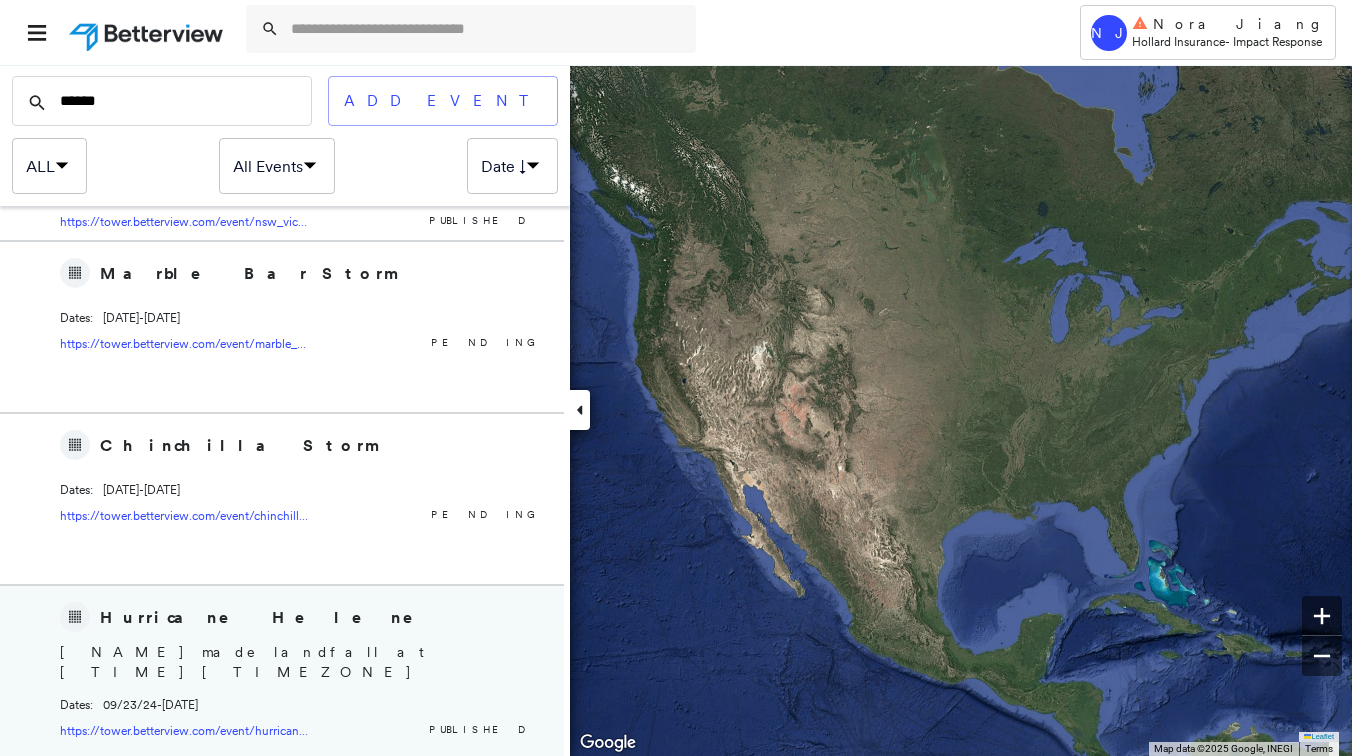 type on "******" 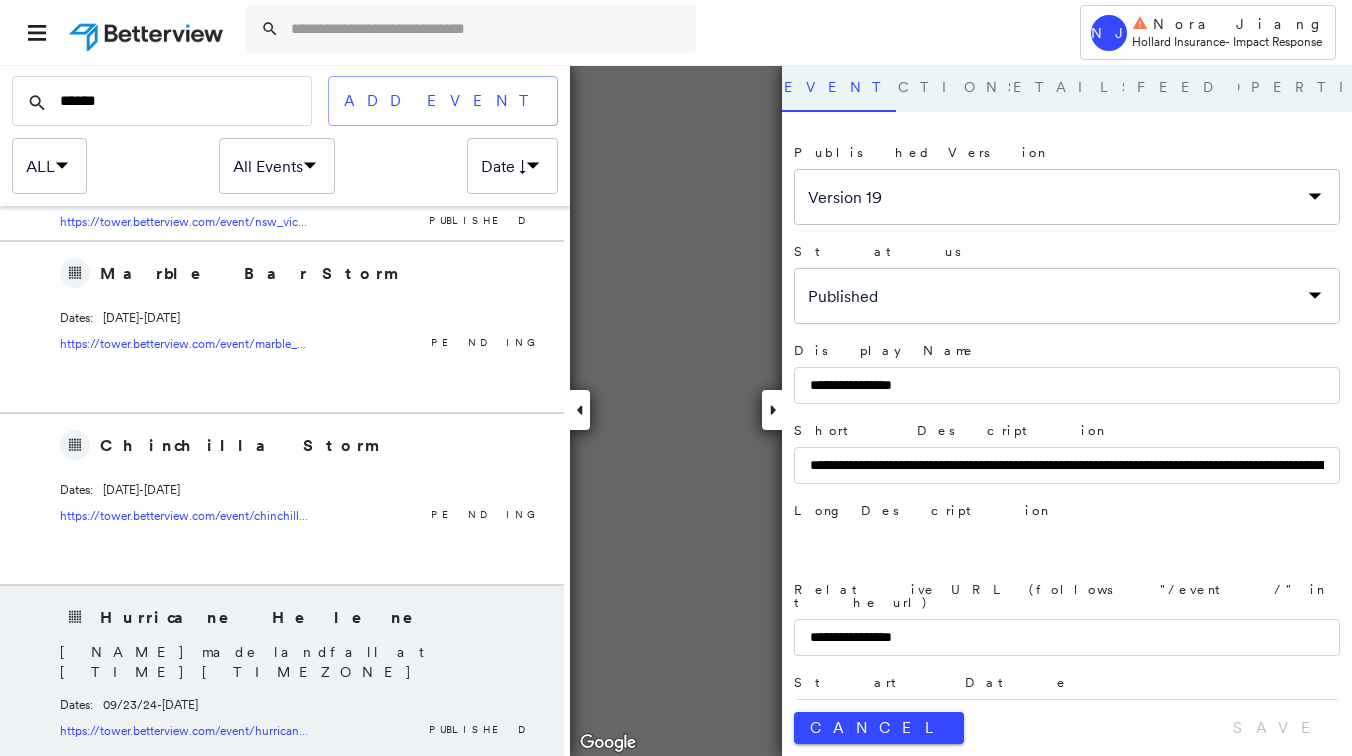 type on "**********" 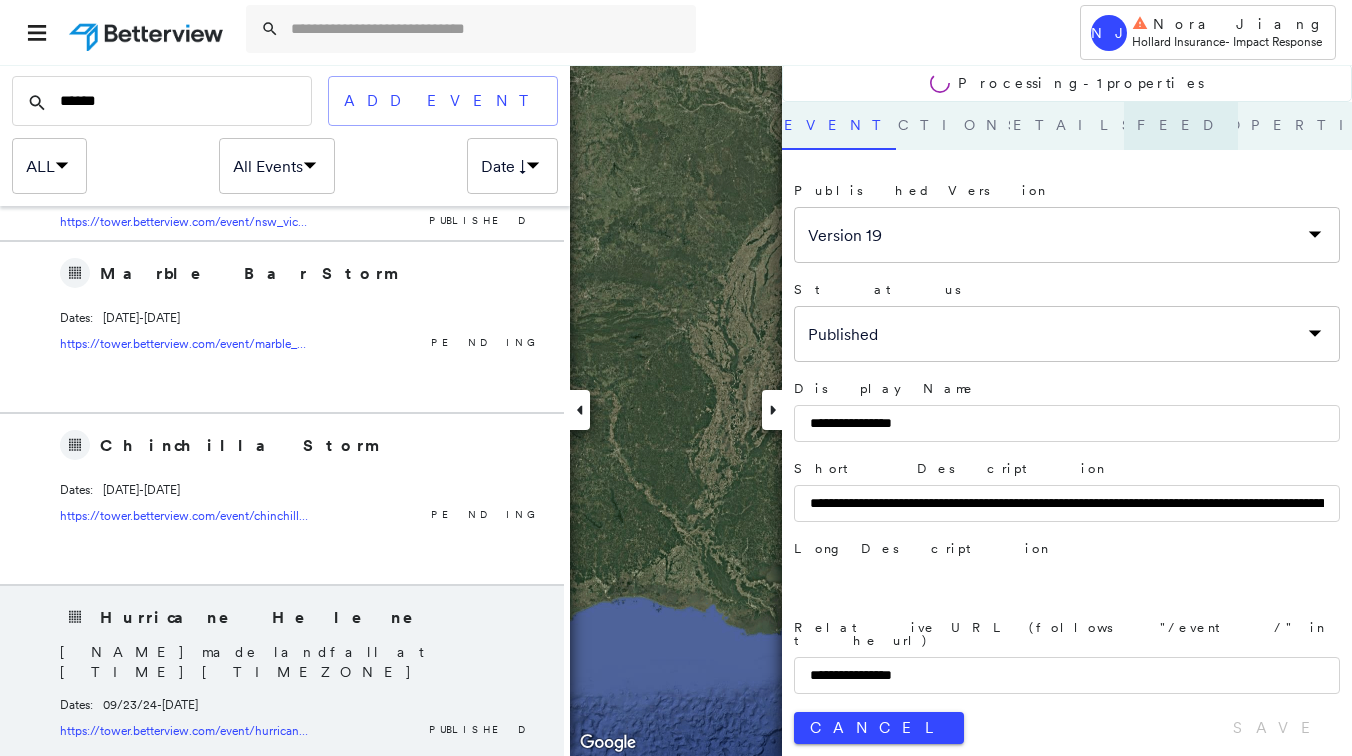 click on "Feed" at bounding box center (1181, 126) 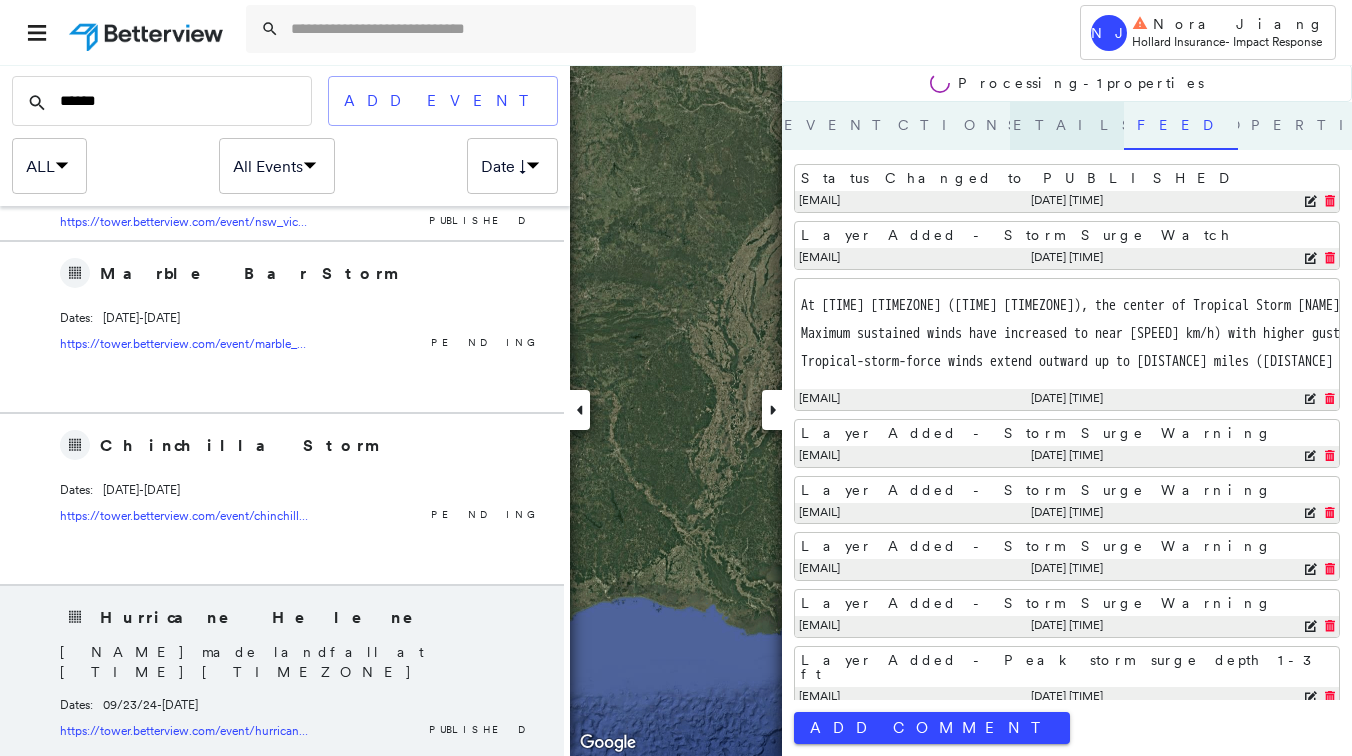 click on "Details" at bounding box center (1067, 126) 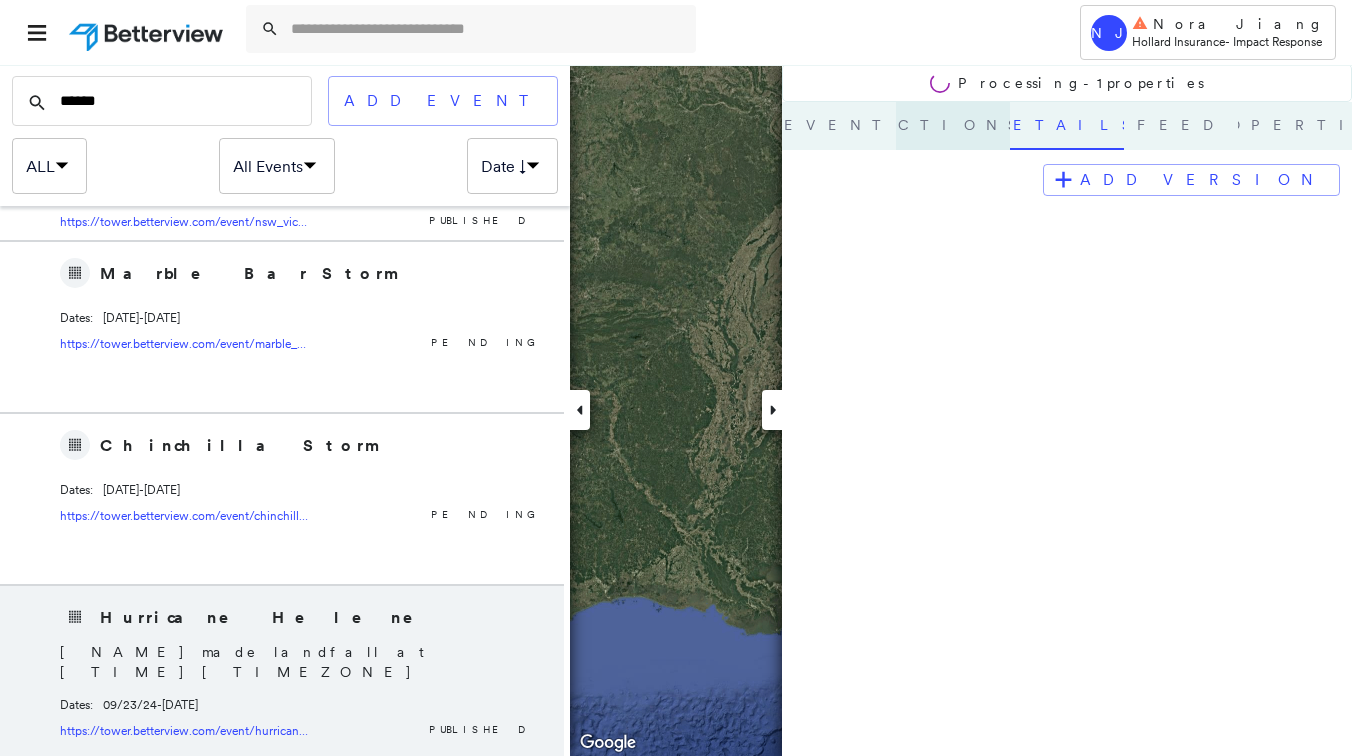 scroll, scrollTop: 0, scrollLeft: 0, axis: both 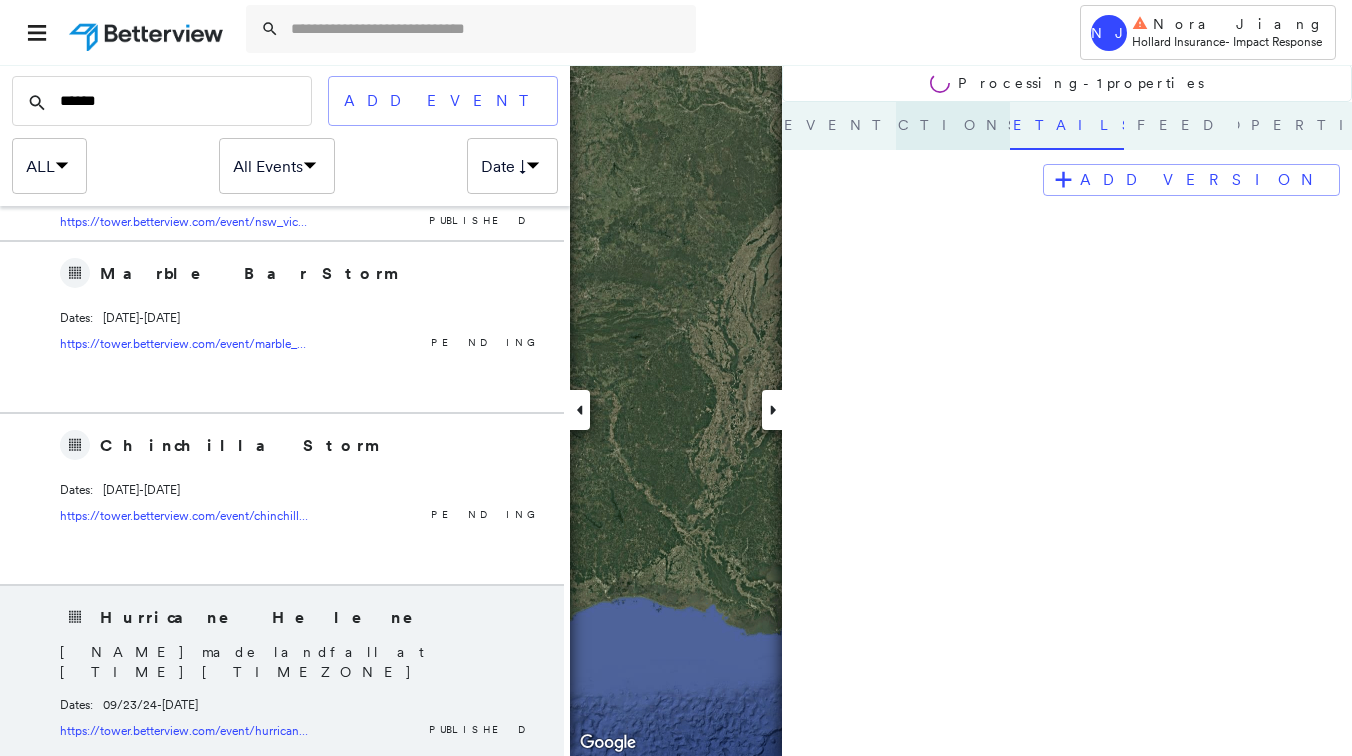 click on "Actions" at bounding box center (953, 126) 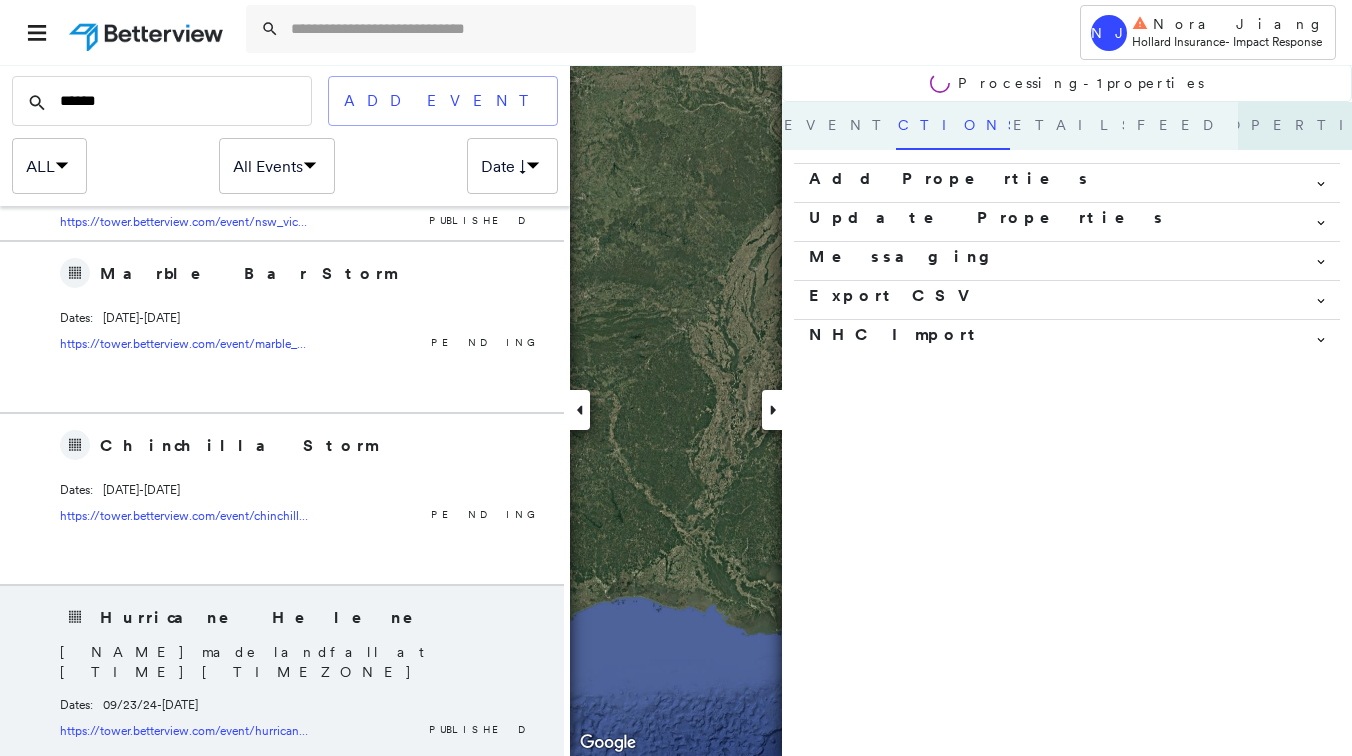 click on "Properties" at bounding box center (1295, 126) 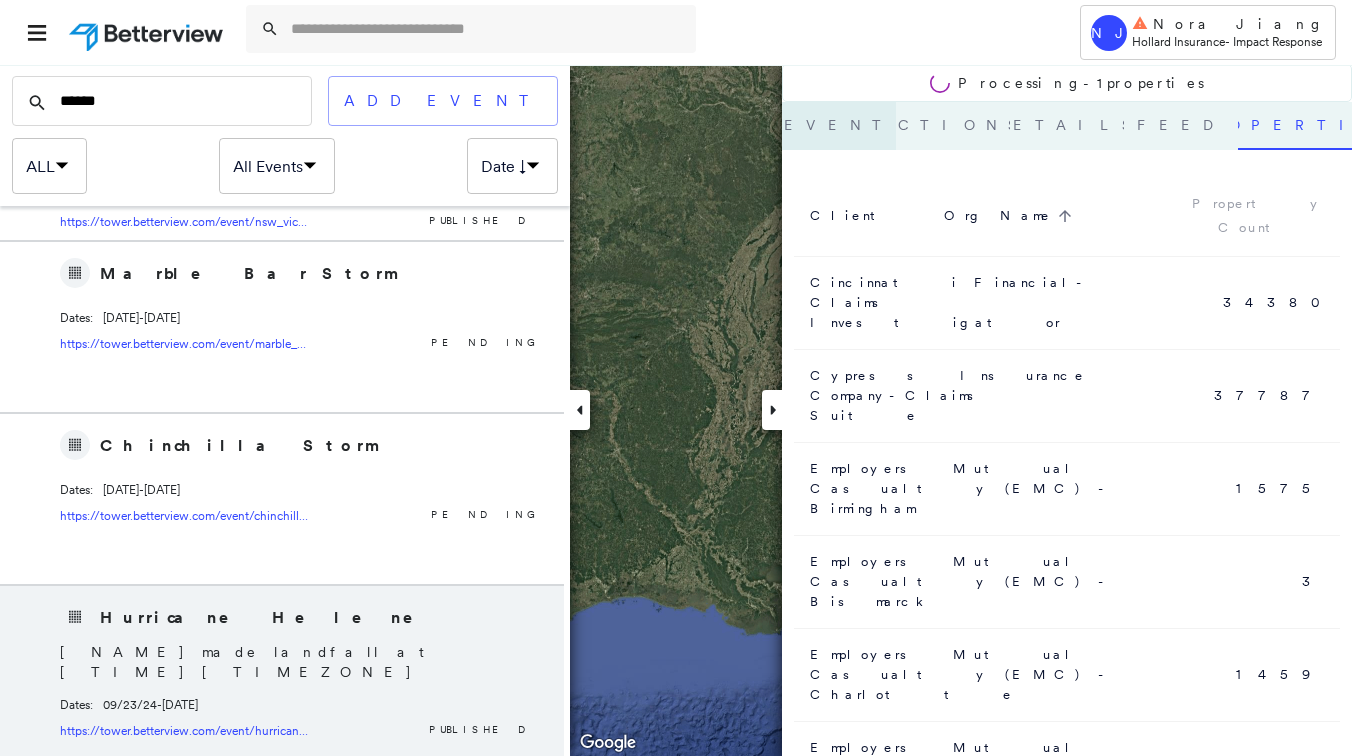 click on "Event" at bounding box center (839, 126) 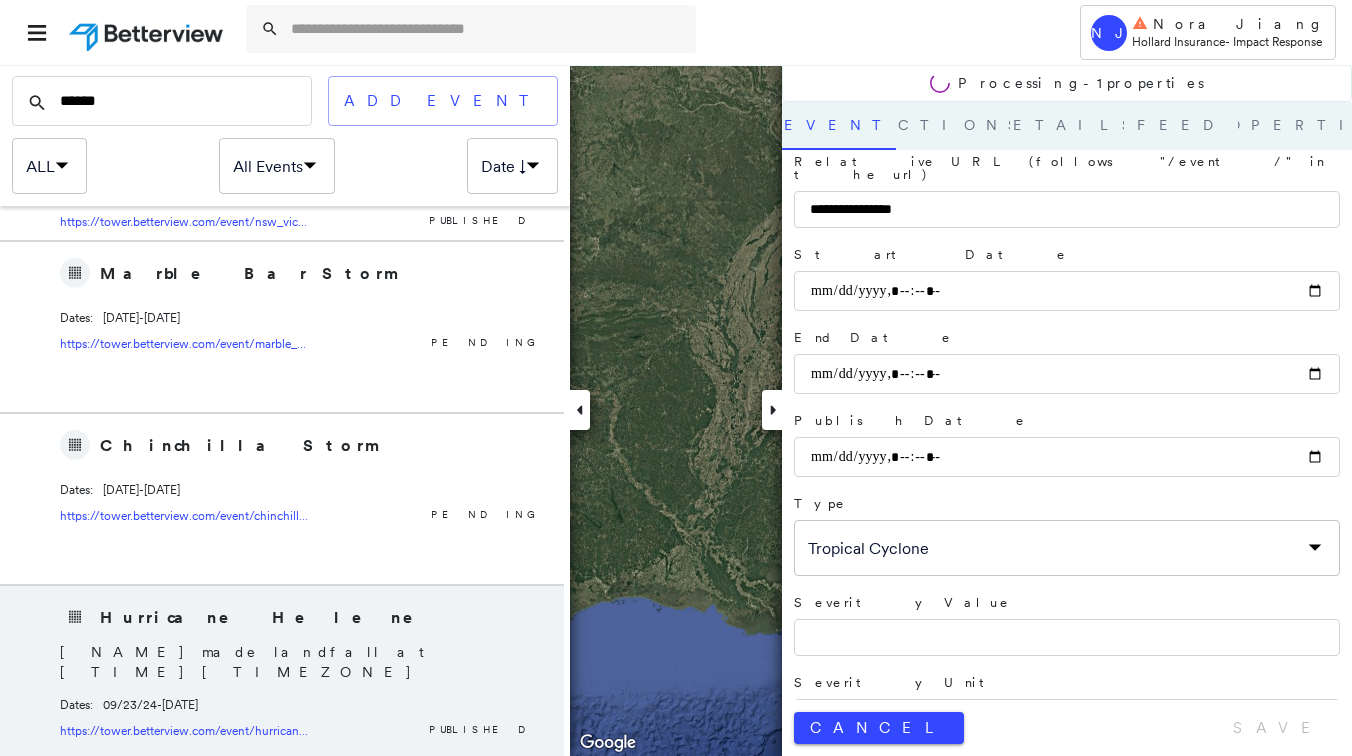 scroll, scrollTop: 1013, scrollLeft: 0, axis: vertical 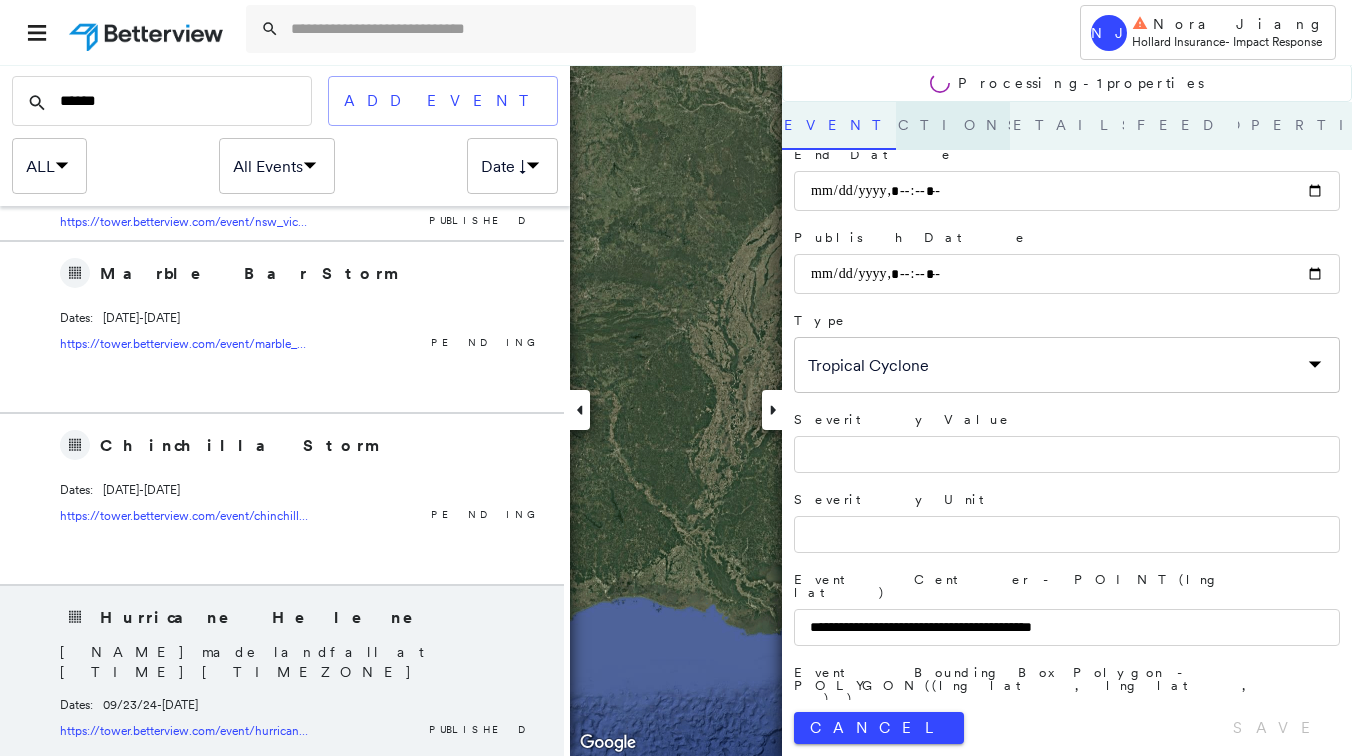 click on "Actions" at bounding box center (953, 126) 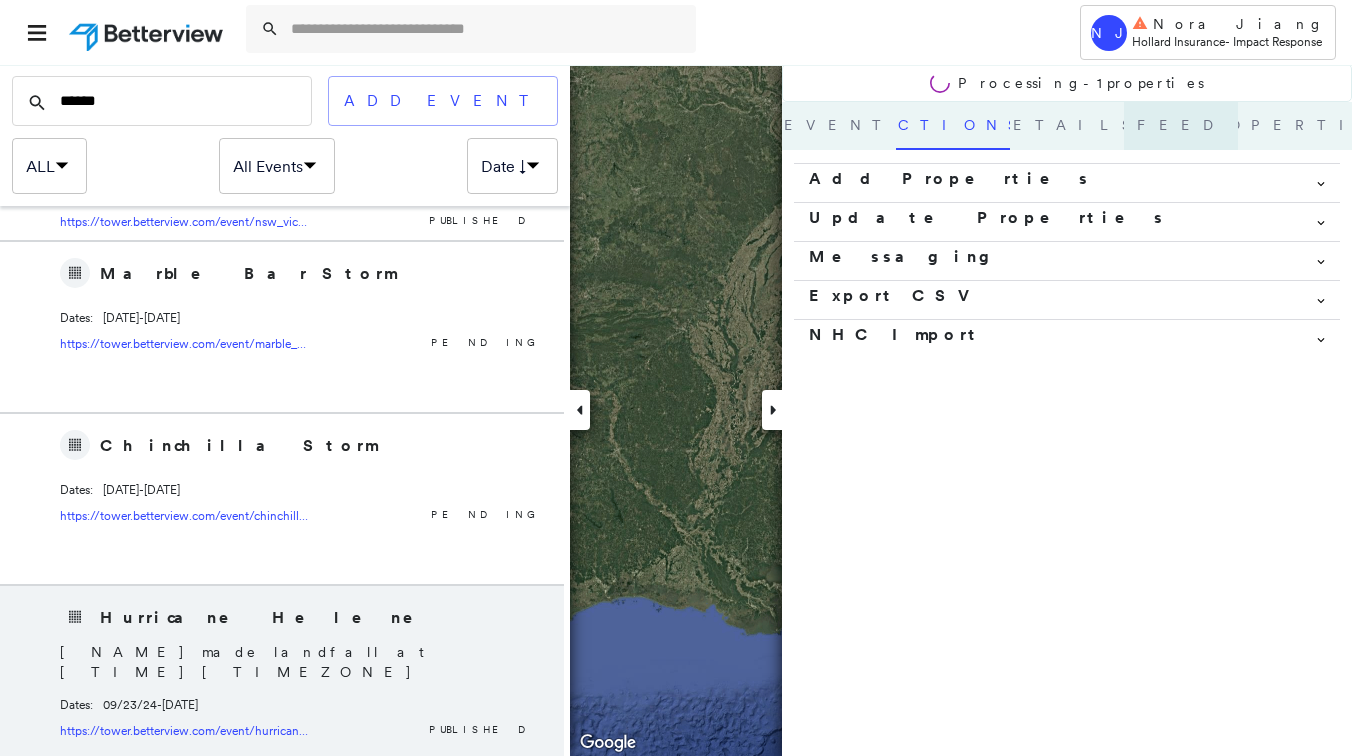 click on "Feed" at bounding box center (1181, 126) 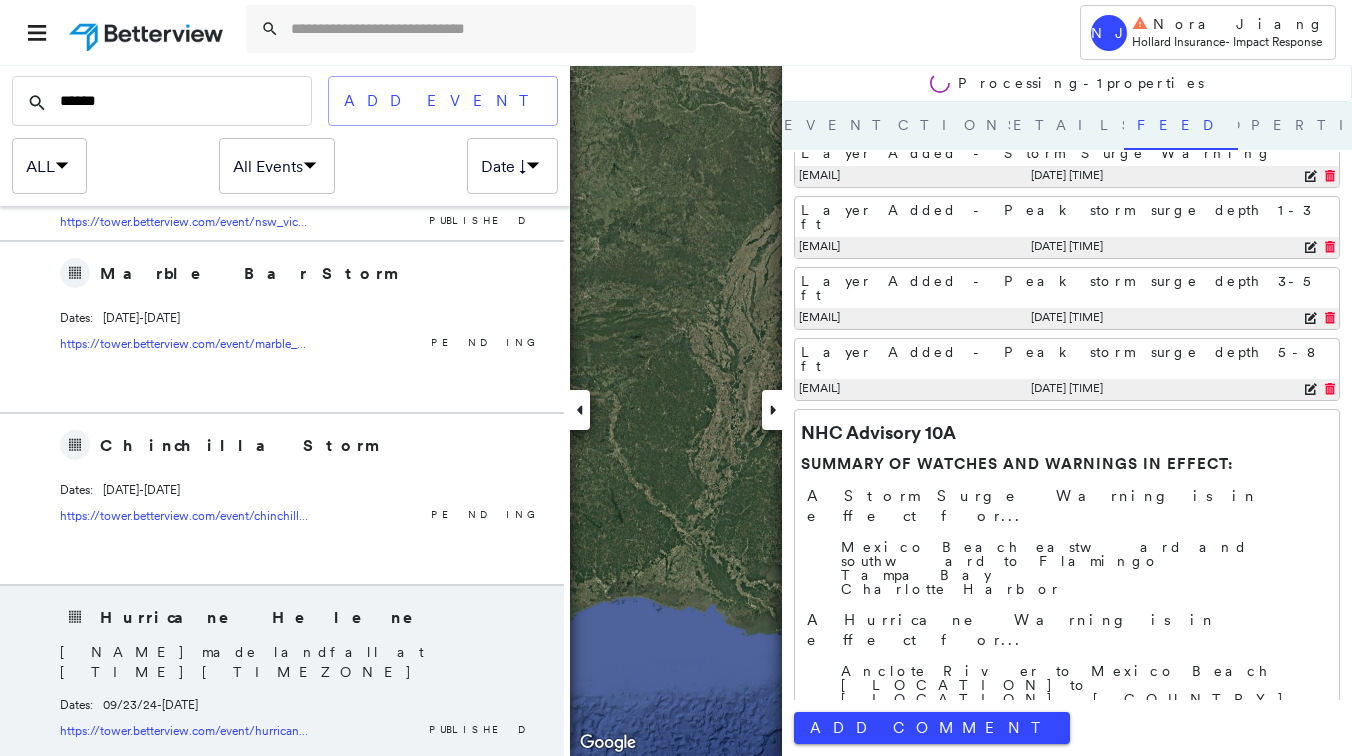 scroll, scrollTop: 0, scrollLeft: 0, axis: both 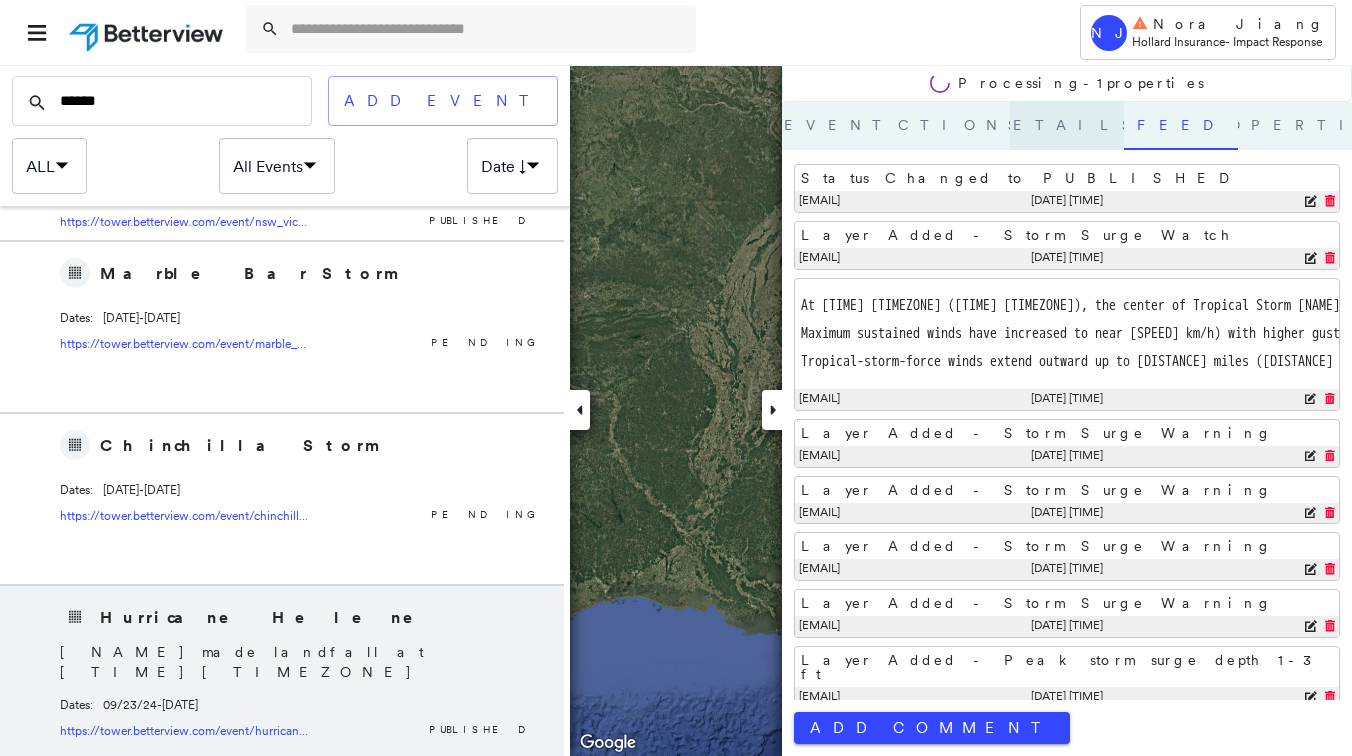 click on "Details" at bounding box center (1067, 126) 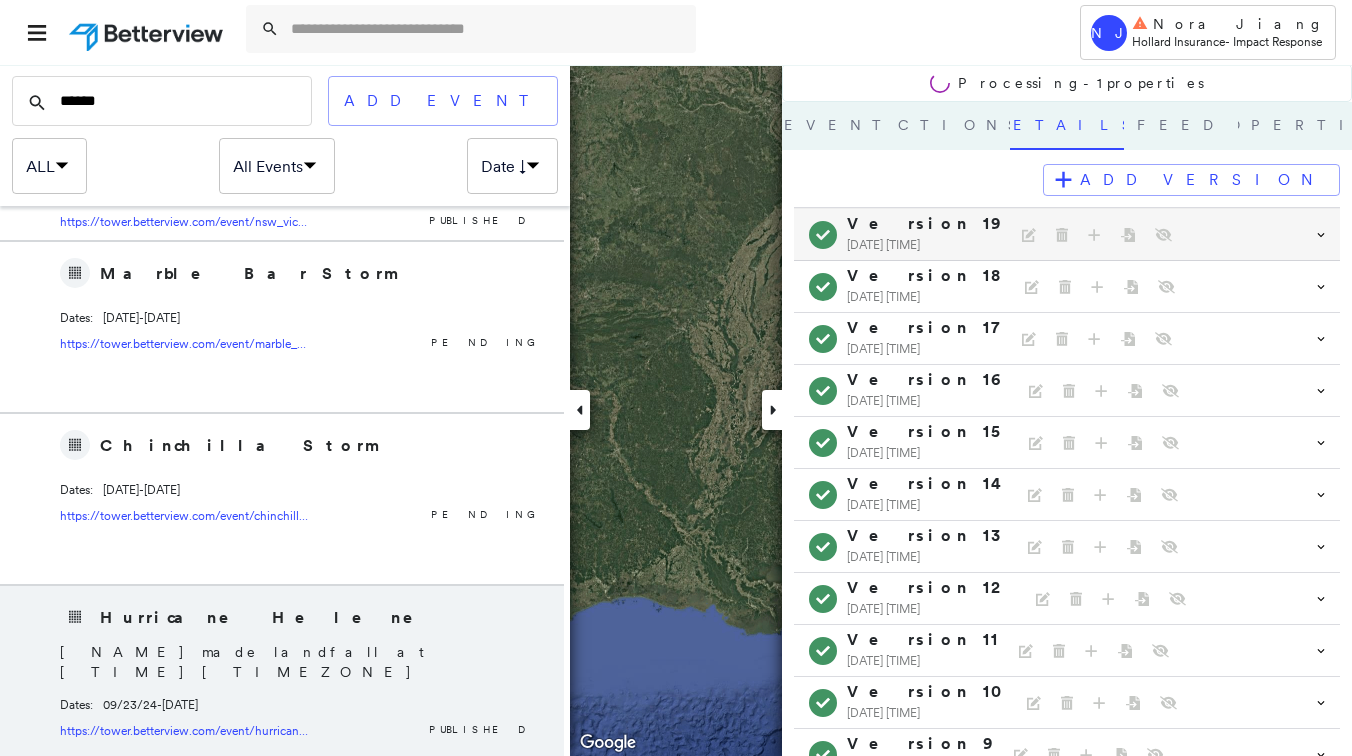 click on "Version 19 [DATE] [TIME] Edit version Delete version Add layer Bulk upload layers Show/Hide all layers expand more" at bounding box center [1060, 235] 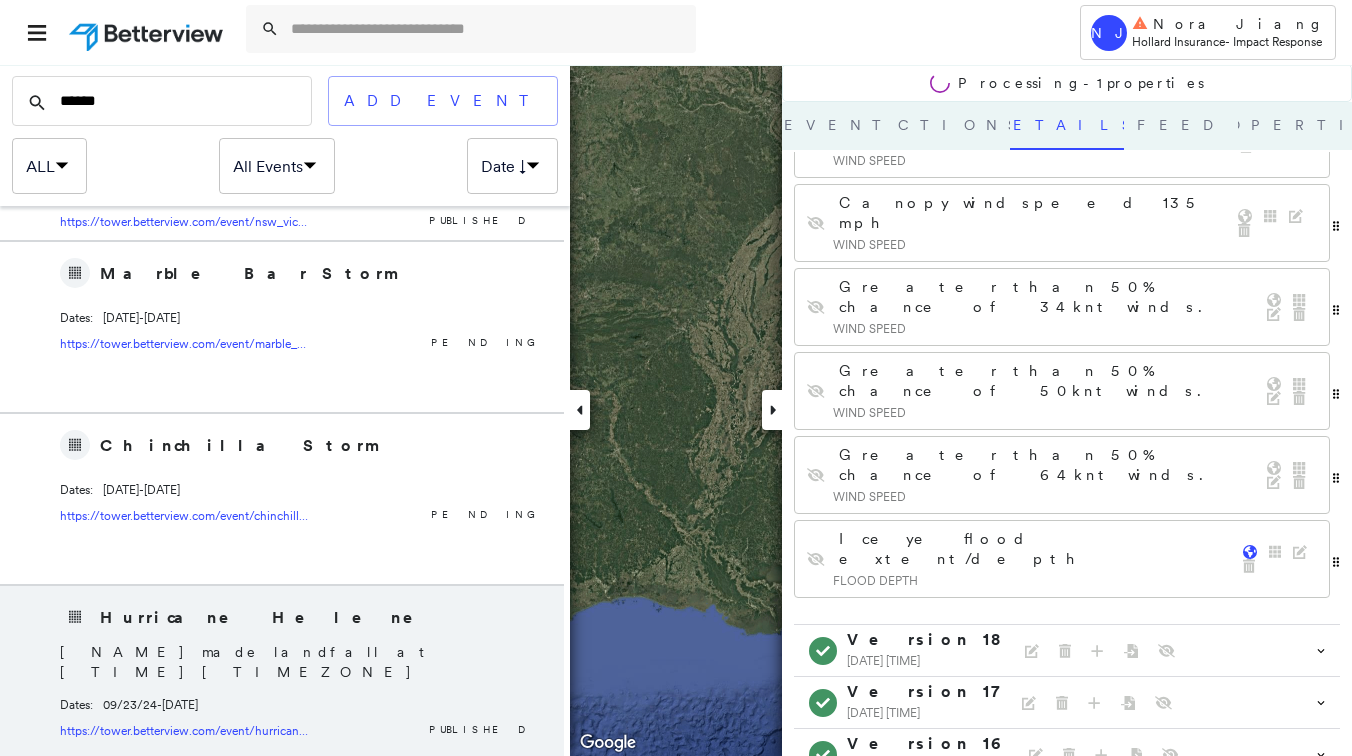 scroll, scrollTop: 3178, scrollLeft: 0, axis: vertical 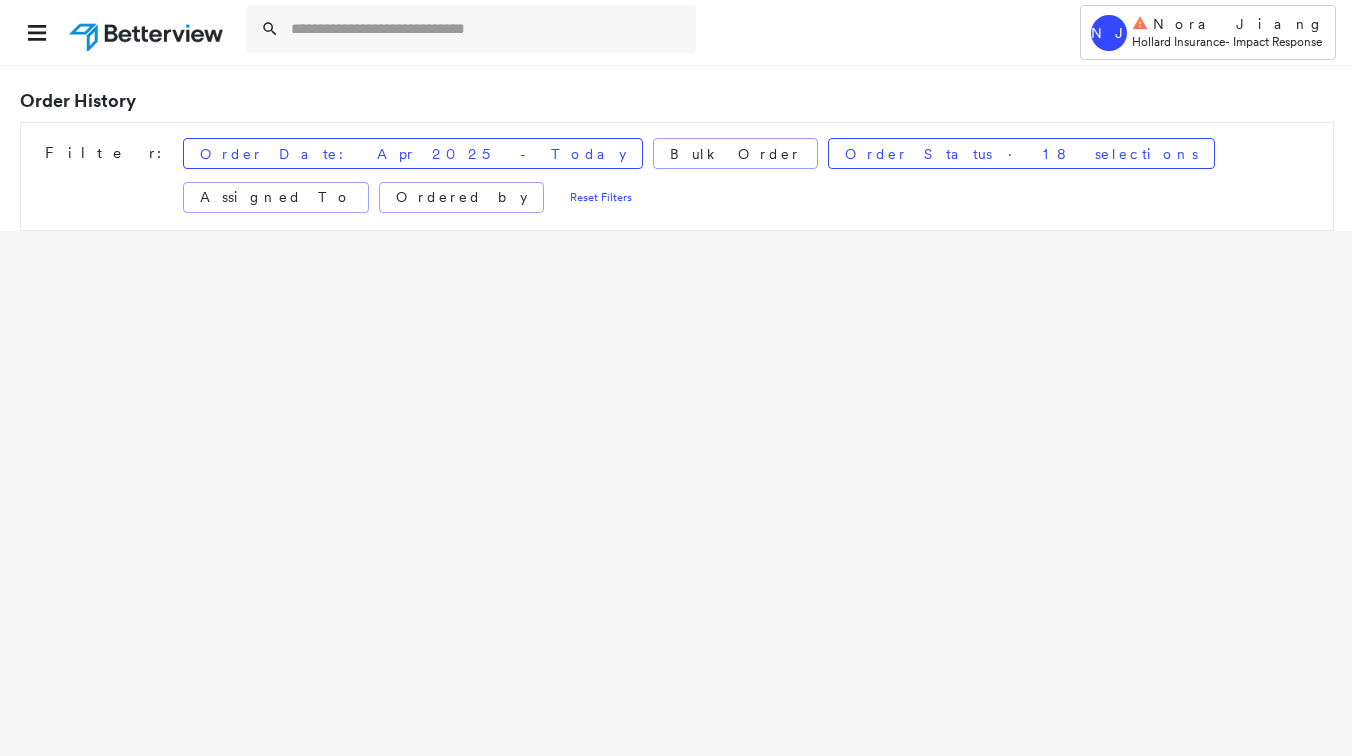 click on "Impact Response" at bounding box center (1277, 41) 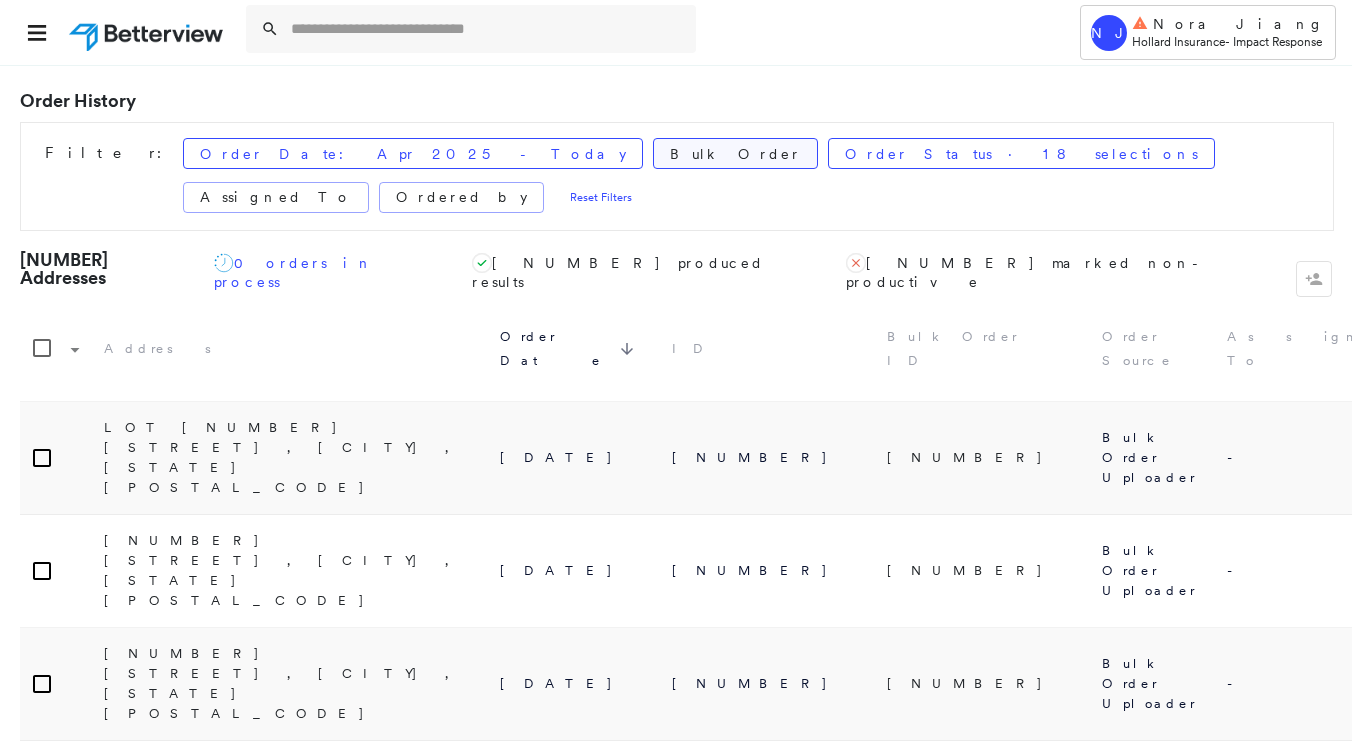 click on "Bulk Order" at bounding box center (735, 154) 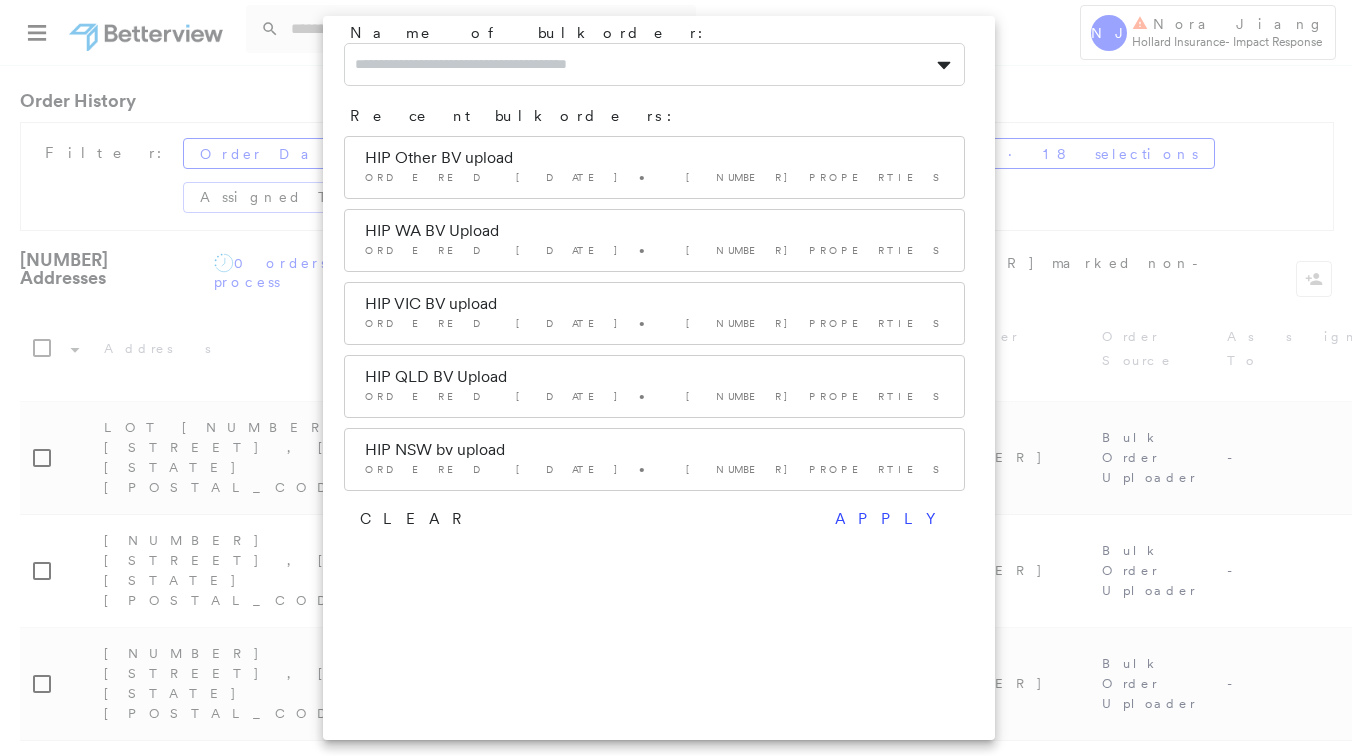 click at bounding box center [676, 378] 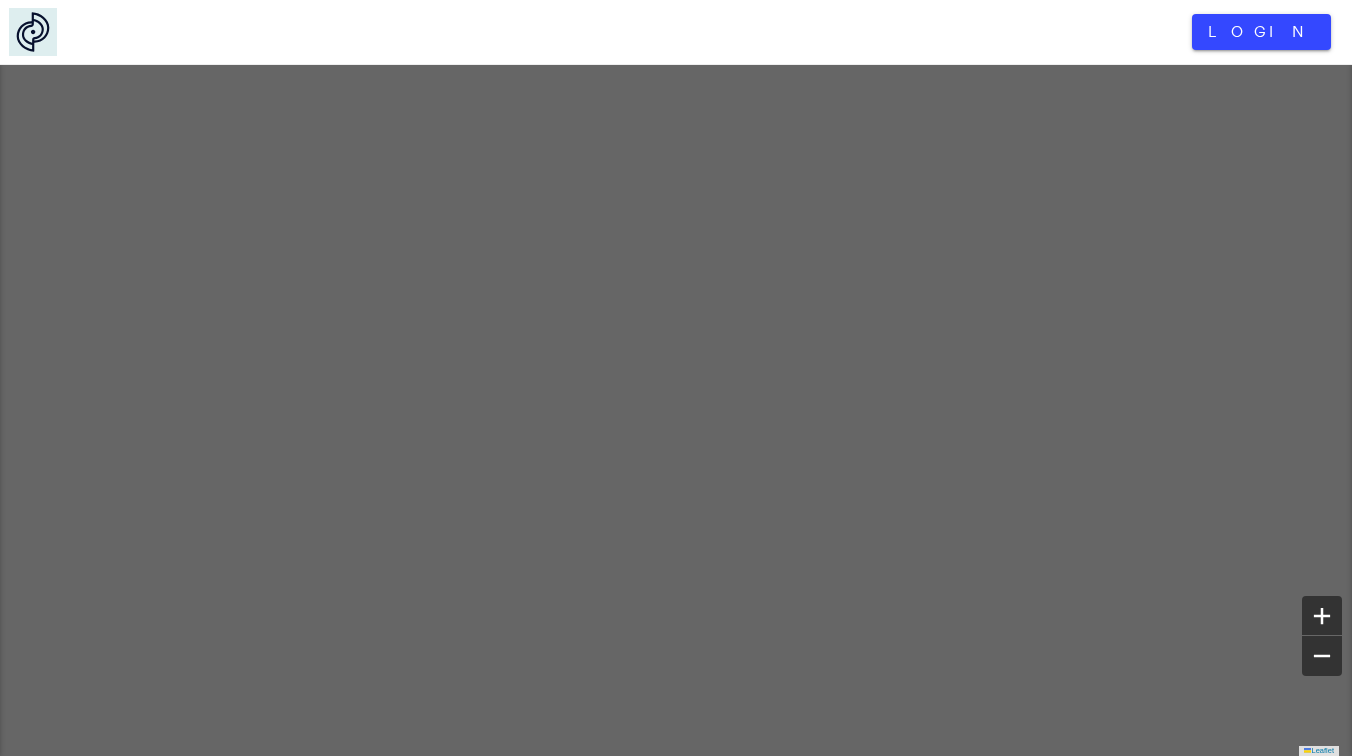 scroll, scrollTop: 0, scrollLeft: 0, axis: both 